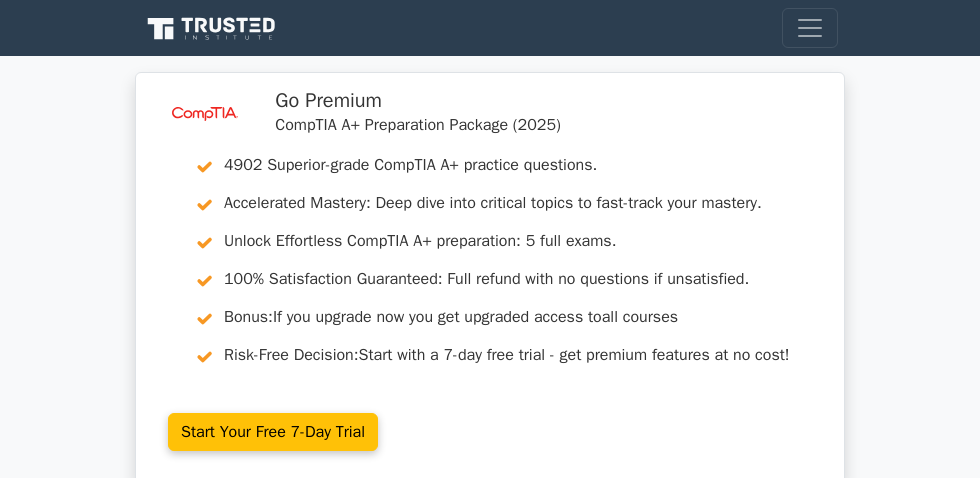 scroll, scrollTop: 3237, scrollLeft: 0, axis: vertical 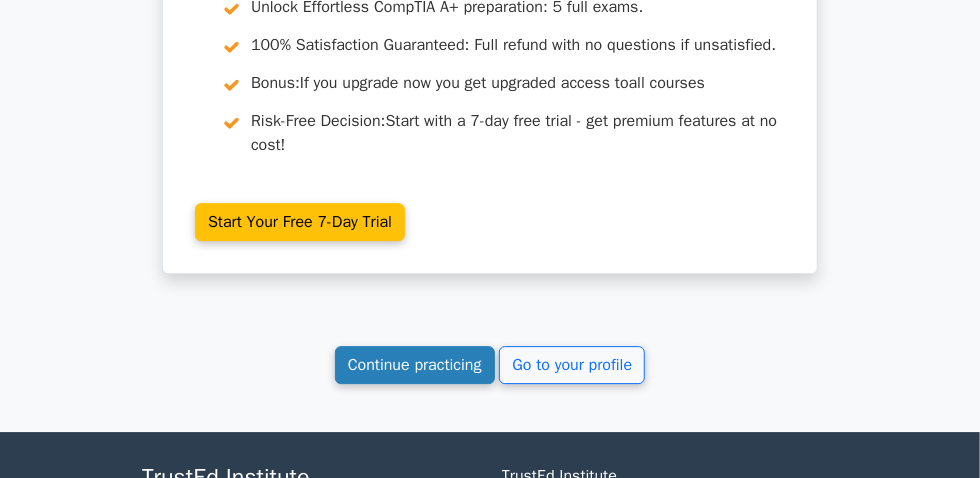 click on "Continue practicing" at bounding box center (415, 365) 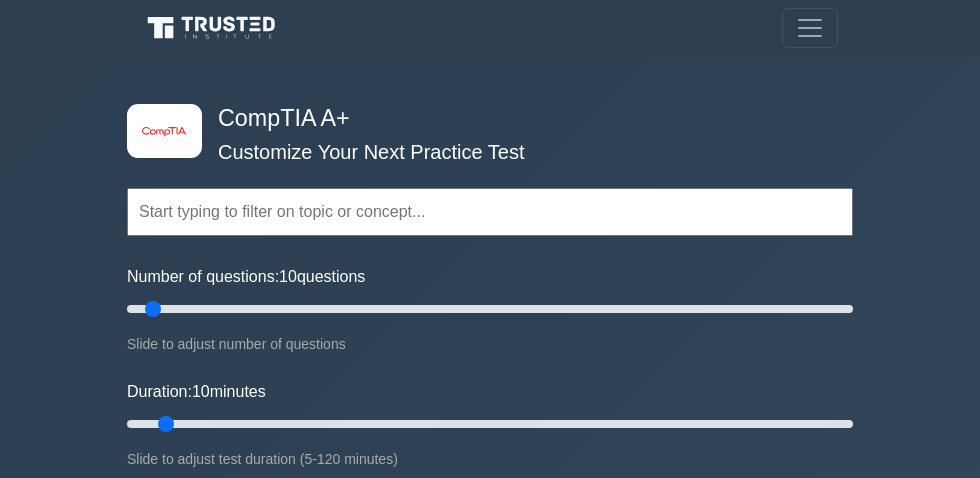 scroll, scrollTop: 363, scrollLeft: 0, axis: vertical 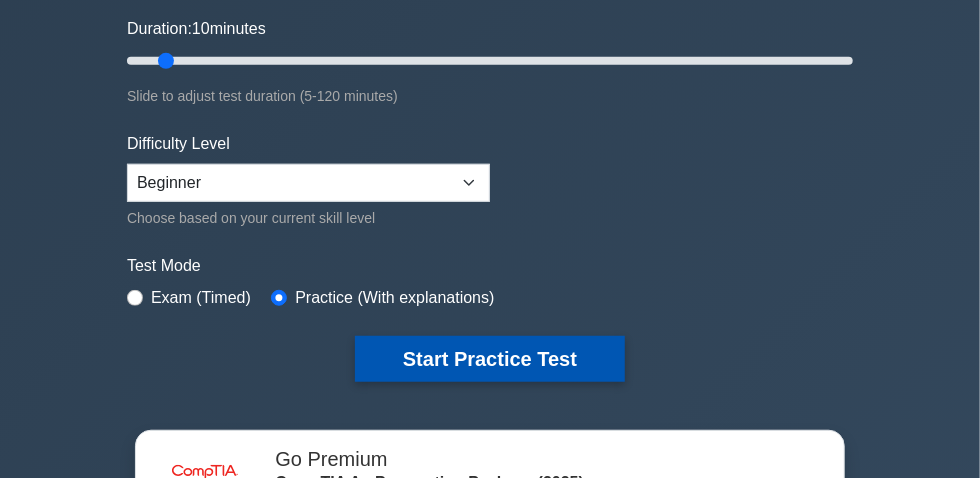 click on "Start Practice Test" at bounding box center (490, 359) 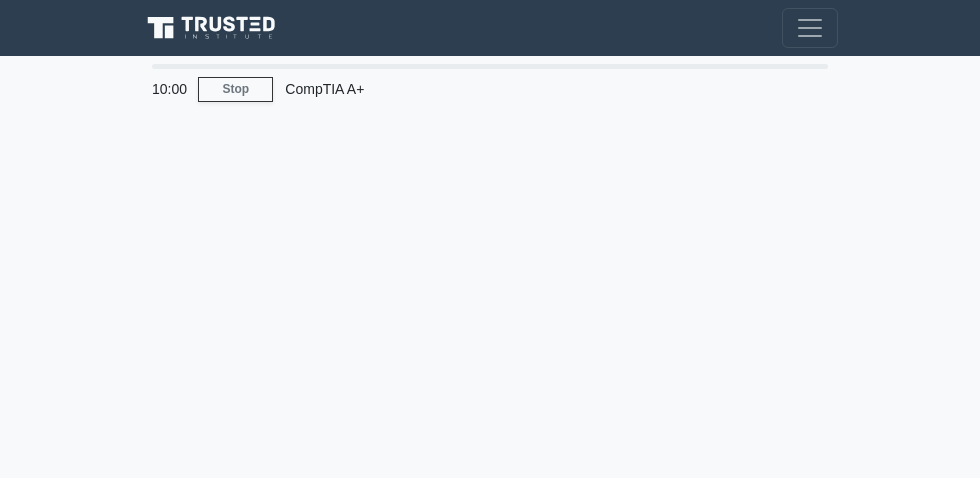 scroll, scrollTop: 0, scrollLeft: 0, axis: both 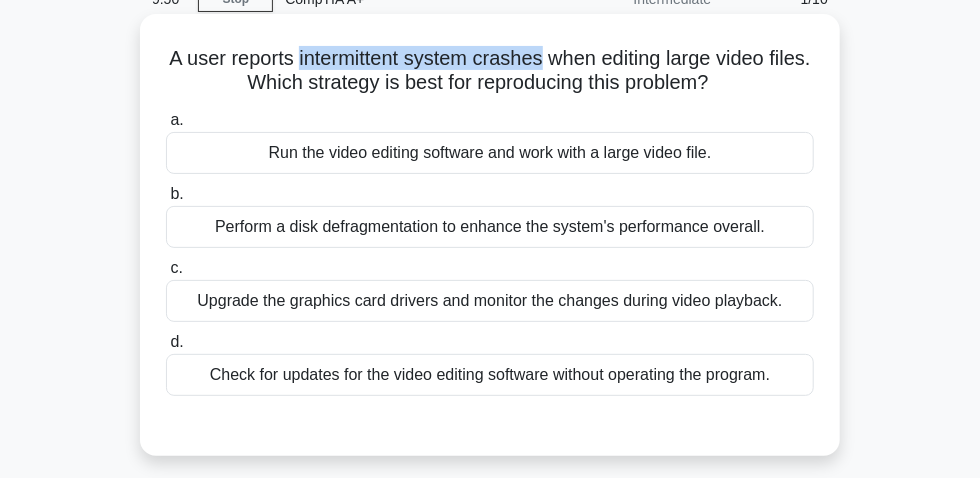 drag, startPoint x: 317, startPoint y: 62, endPoint x: 565, endPoint y: 61, distance: 248.00201 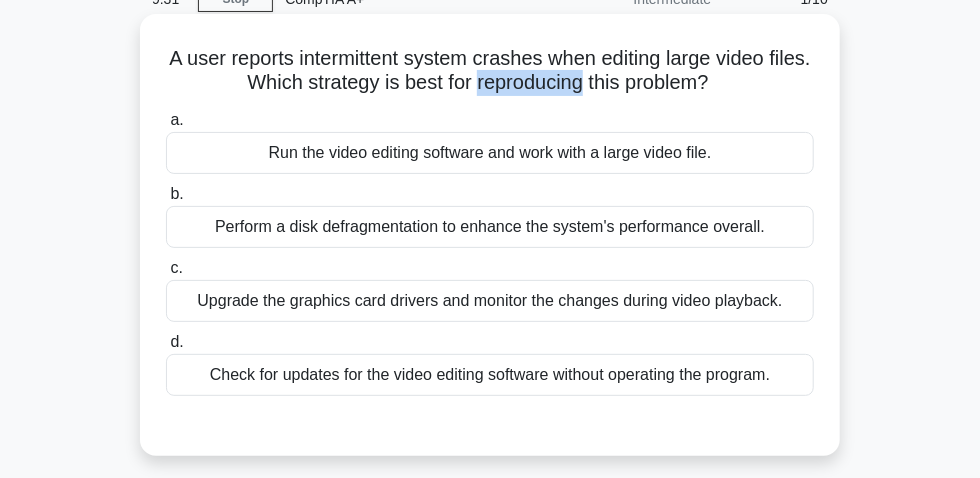 drag, startPoint x: 499, startPoint y: 89, endPoint x: 606, endPoint y: 92, distance: 107.042046 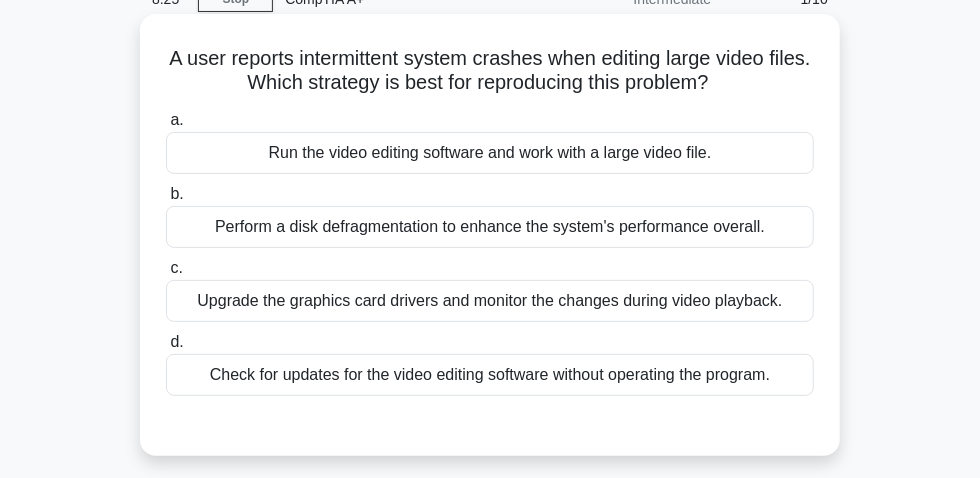 click on "Upgrade the graphics card drivers and monitor the changes during video playback." at bounding box center [490, 301] 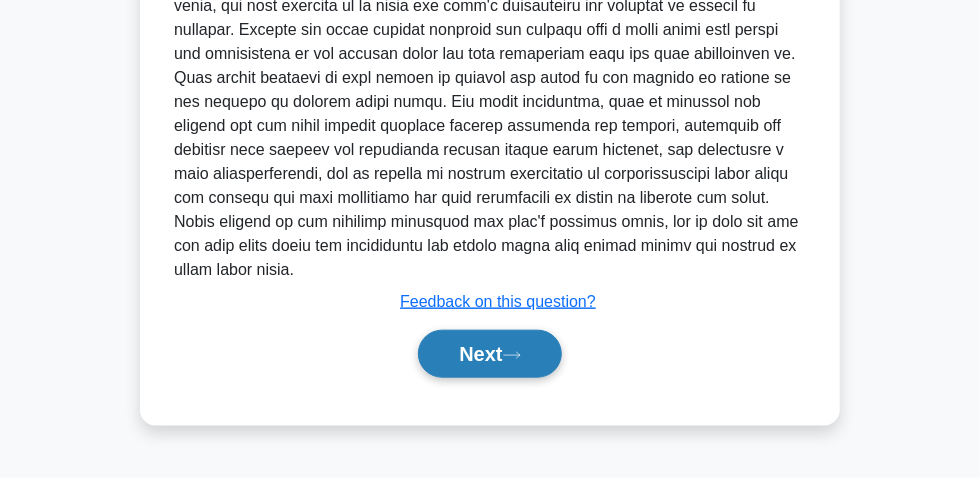 scroll, scrollTop: 602, scrollLeft: 0, axis: vertical 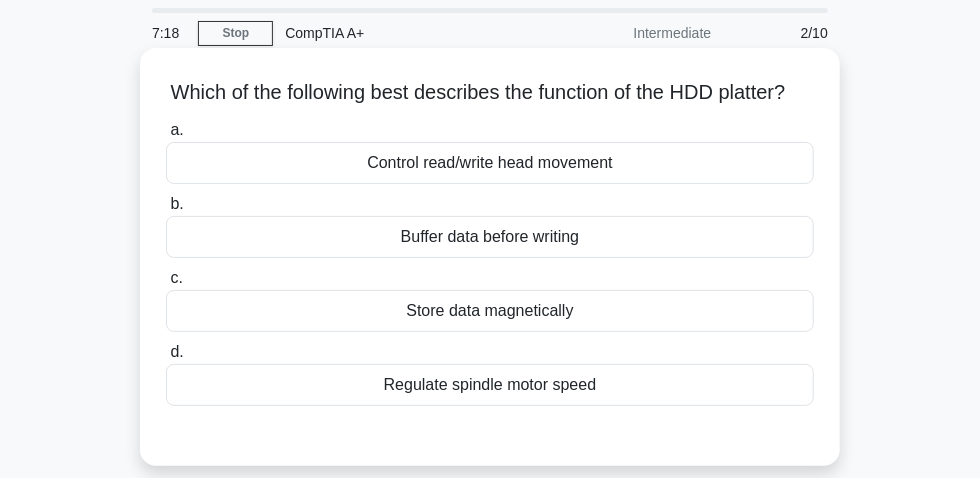 drag, startPoint x: 520, startPoint y: 366, endPoint x: 522, endPoint y: 355, distance: 11.18034 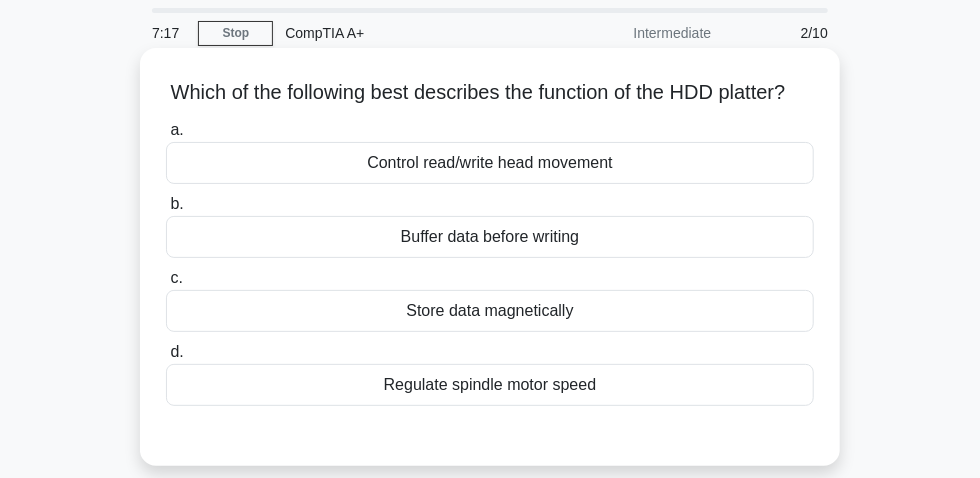 click on "Store data magnetically" at bounding box center (490, 311) 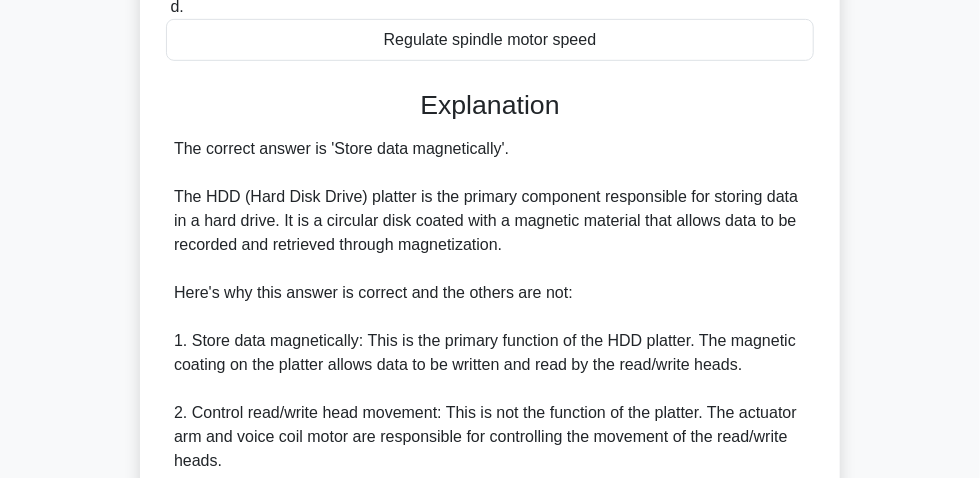 scroll, scrollTop: 511, scrollLeft: 0, axis: vertical 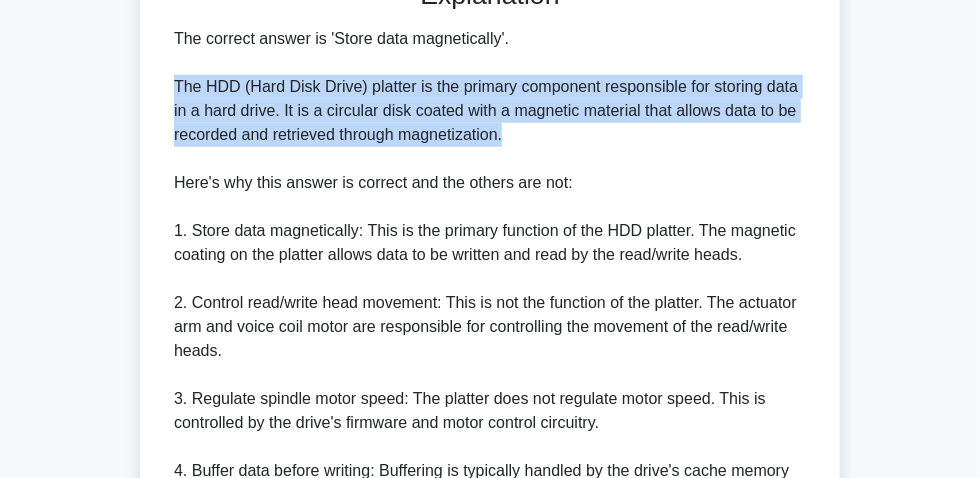 drag, startPoint x: 170, startPoint y: 121, endPoint x: 544, endPoint y: 156, distance: 375.63412 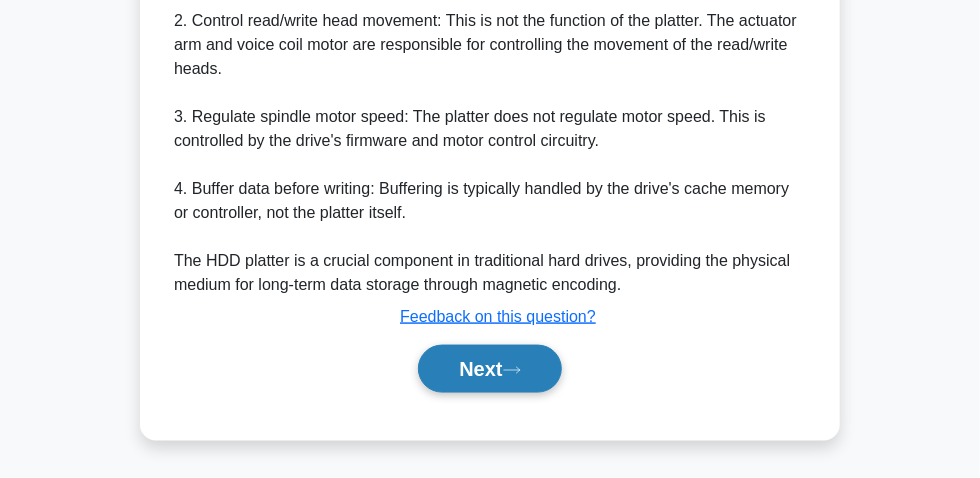 click on "Next" at bounding box center (489, 369) 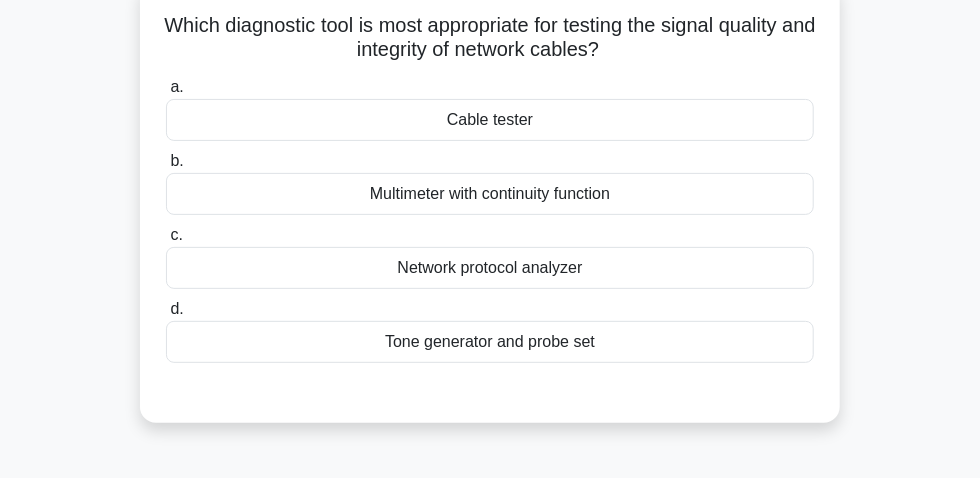 scroll, scrollTop: 56, scrollLeft: 0, axis: vertical 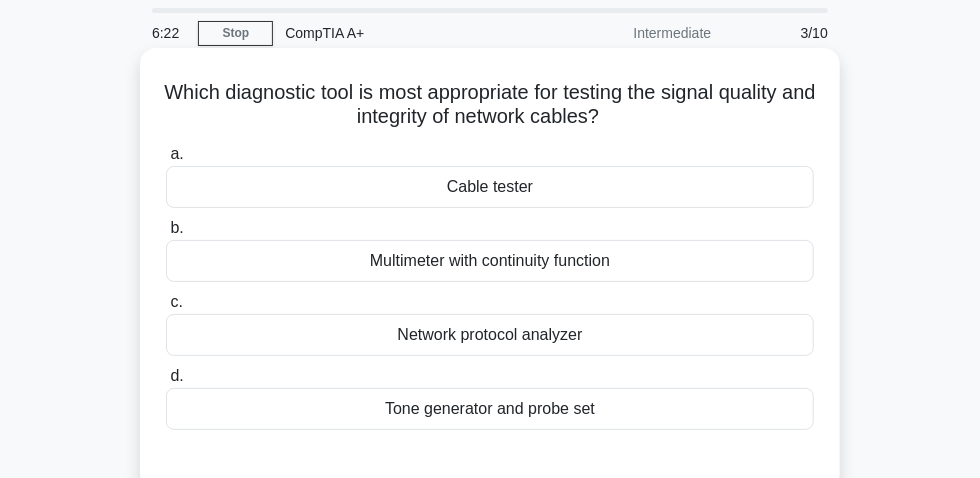 click on "Cable tester" at bounding box center [490, 187] 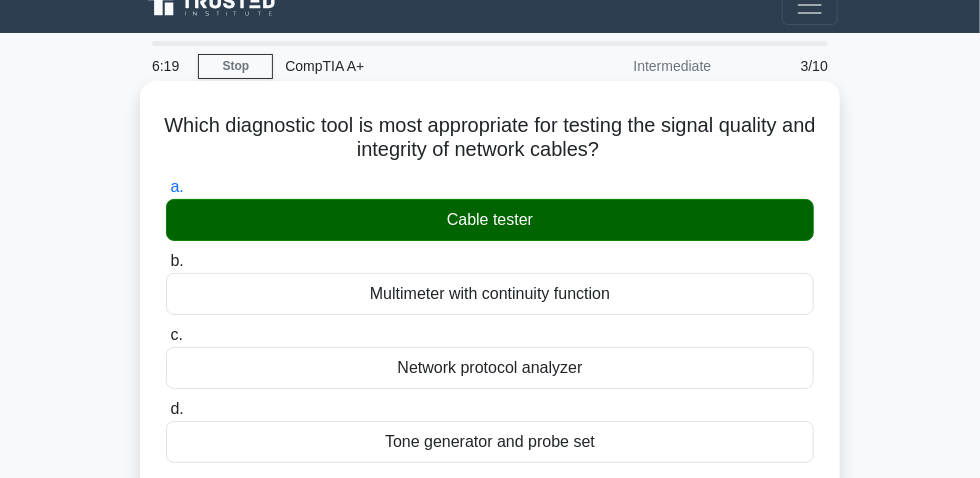 scroll, scrollTop: 0, scrollLeft: 0, axis: both 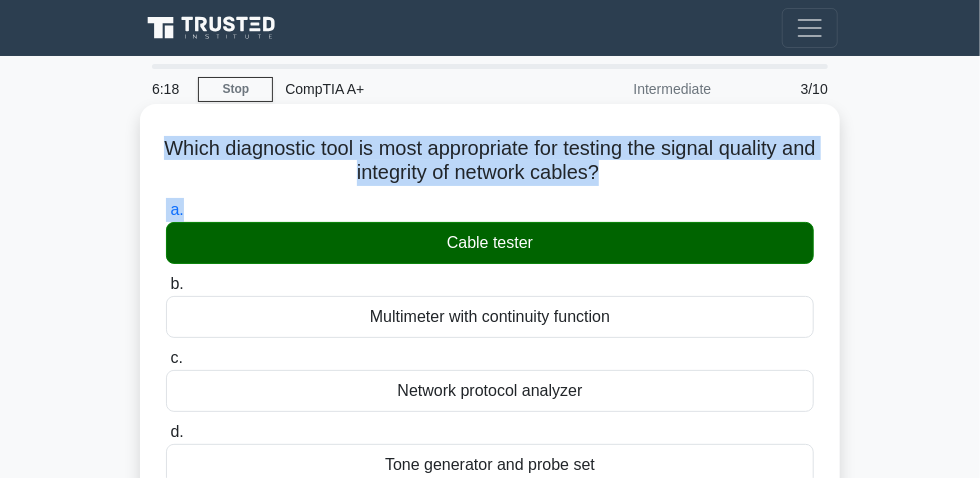 drag, startPoint x: 166, startPoint y: 154, endPoint x: 614, endPoint y: 197, distance: 450.0589 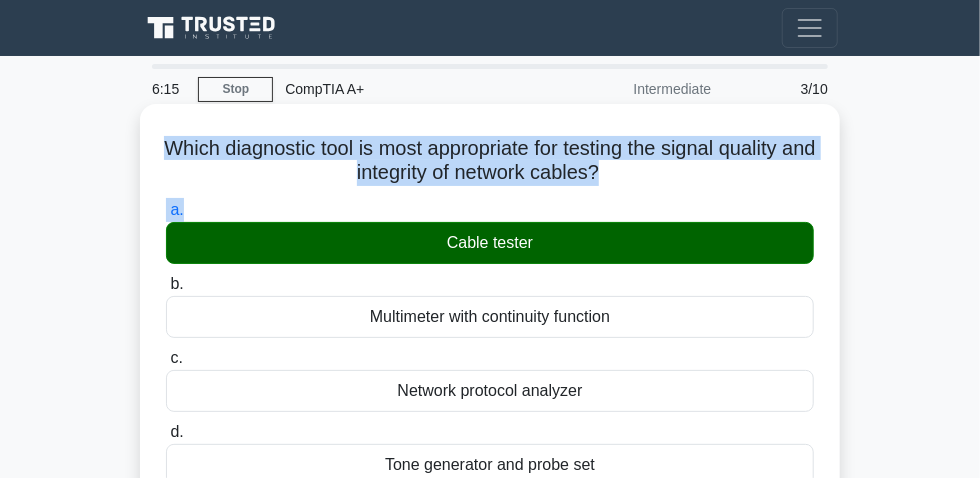 copy on "Which diagnostic tool is most appropriate for testing the signal quality and integrity of network cables?
.spinner_0XTQ{transform-origin:center;animation:spinner_y6GP .75s linear infinite}@keyframes spinner_y6GP{100%{transform:rotate(360deg)}}
a." 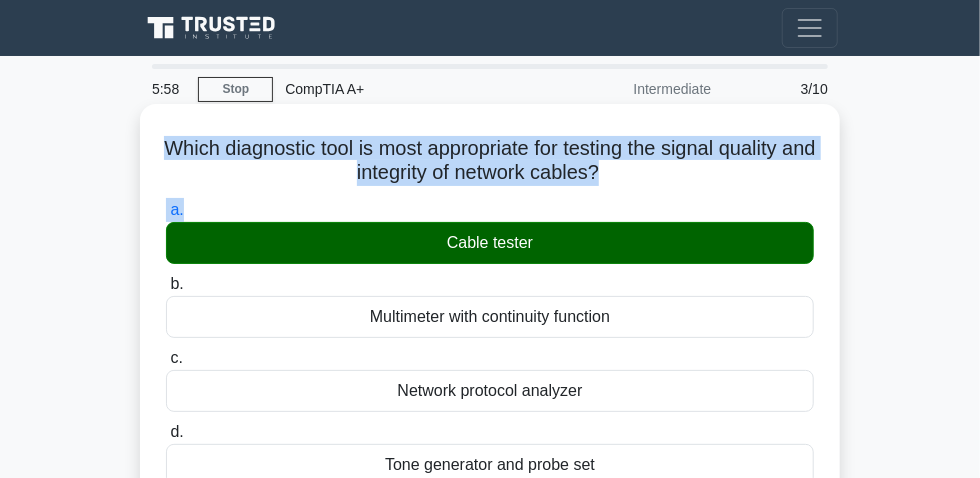 drag, startPoint x: 434, startPoint y: 245, endPoint x: 517, endPoint y: 250, distance: 83.15047 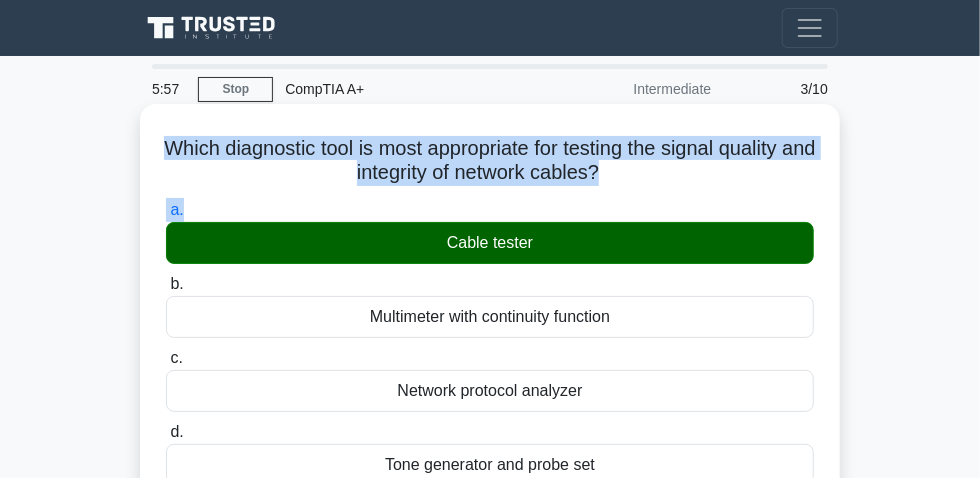 copy on "Cable tester" 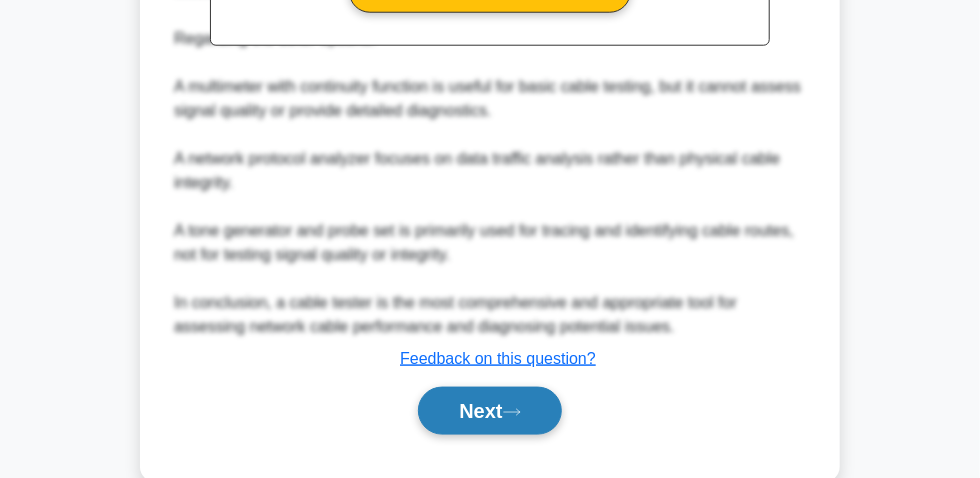 click on "Next" at bounding box center [489, 411] 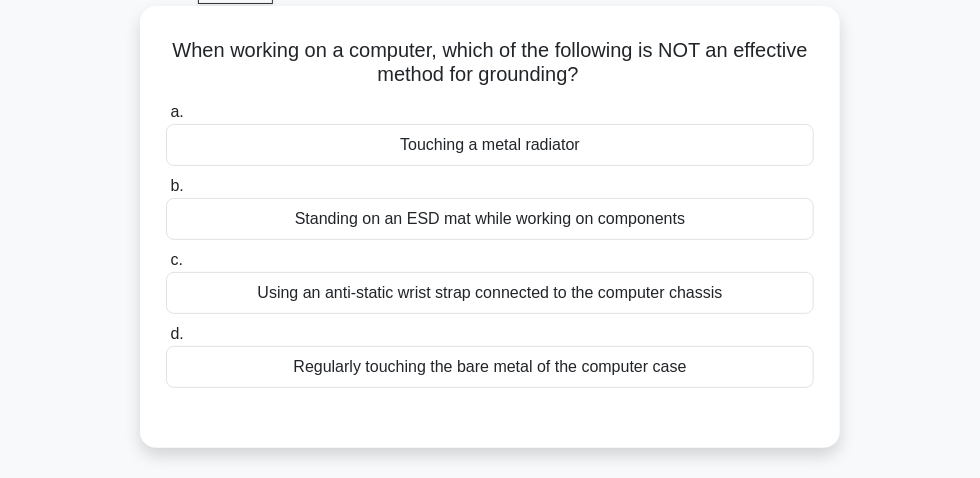 scroll, scrollTop: 56, scrollLeft: 0, axis: vertical 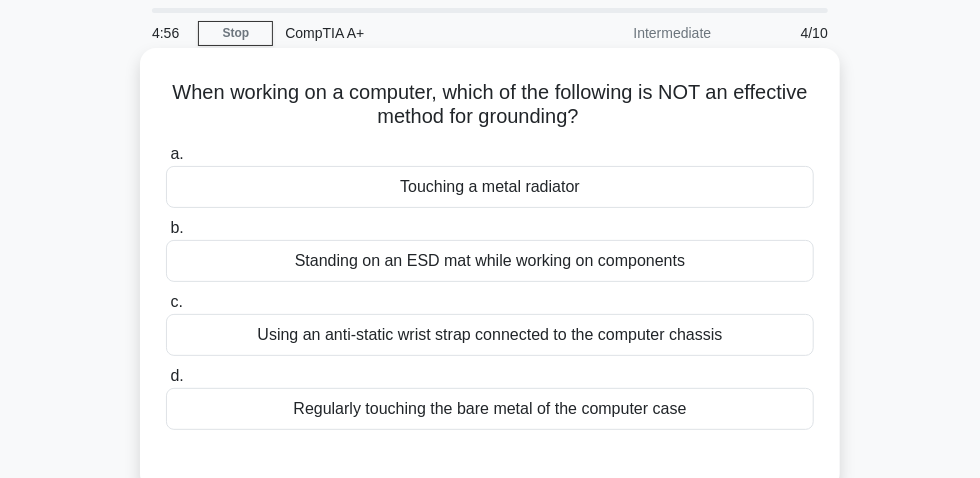 drag, startPoint x: 600, startPoint y: 341, endPoint x: 697, endPoint y: 342, distance: 97.00516 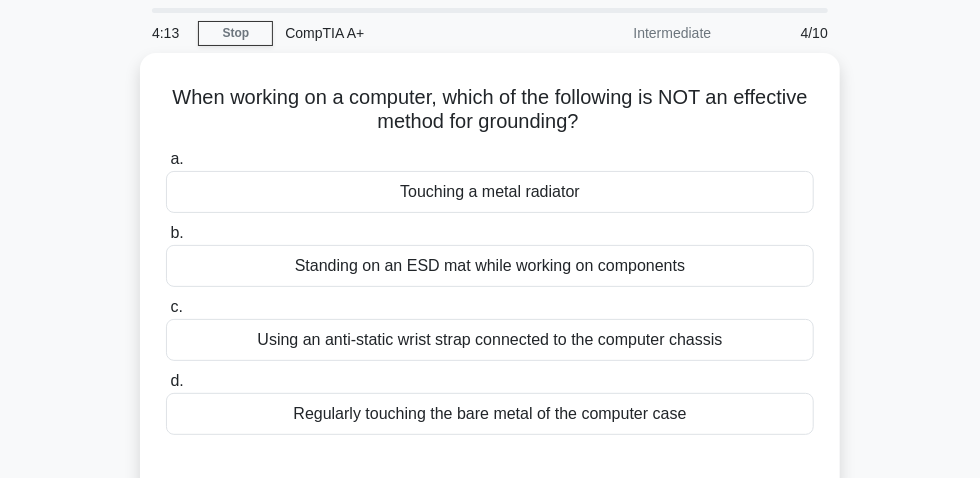 click on "When working on a computer, which of the following is NOT an effective method for grounding?
.spinner_0XTQ{transform-origin:center;animation:spinner_y6GP .75s linear infinite}@keyframes spinner_y6GP{100%{transform:rotate(360deg)}}
a.
Touching a metal radiator
b." at bounding box center (490, 286) 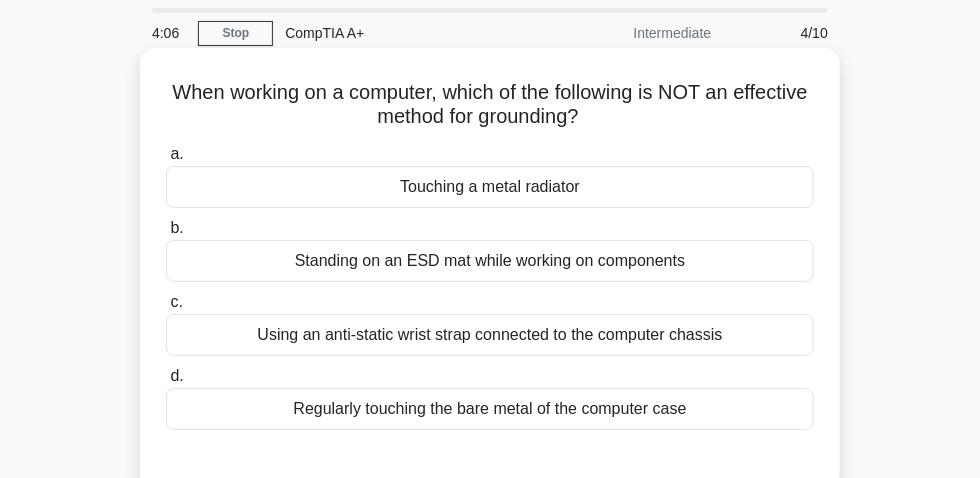 drag, startPoint x: 460, startPoint y: 415, endPoint x: 531, endPoint y: 421, distance: 71.25307 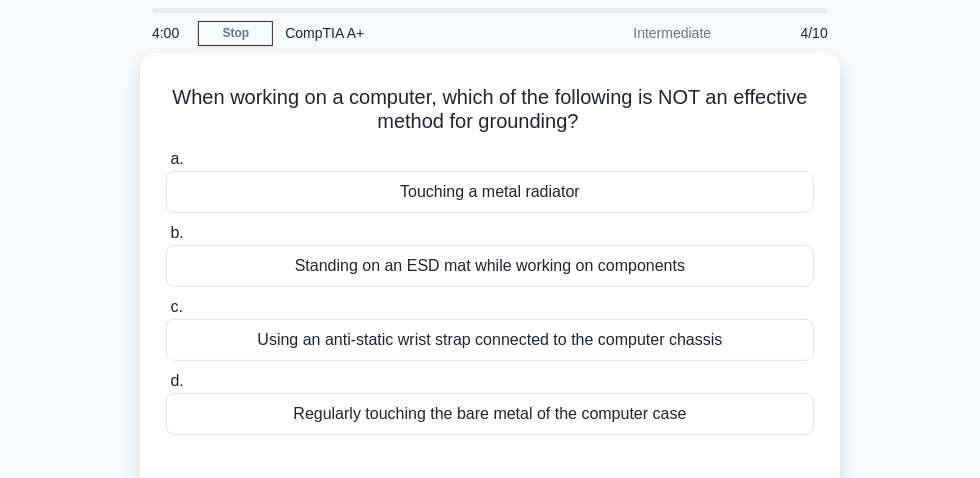 click on "When working on a computer, which of the following is NOT an effective method for grounding?
.spinner_0XTQ{transform-origin:center;animation:spinner_y6GP .75s linear infinite}@keyframes spinner_y6GP{100%{transform:rotate(360deg)}}
a.
Touching a metal radiator
b." at bounding box center [490, 286] 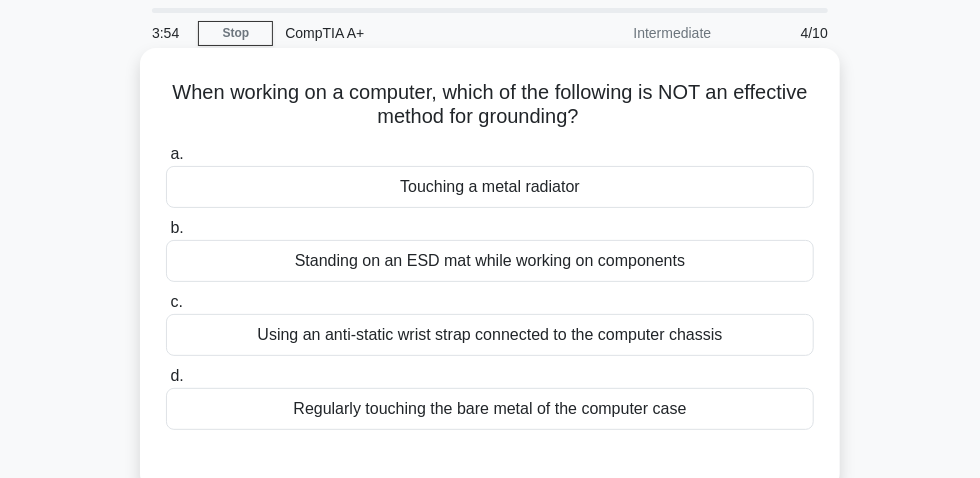 click on "Touching a metal radiator" at bounding box center (490, 187) 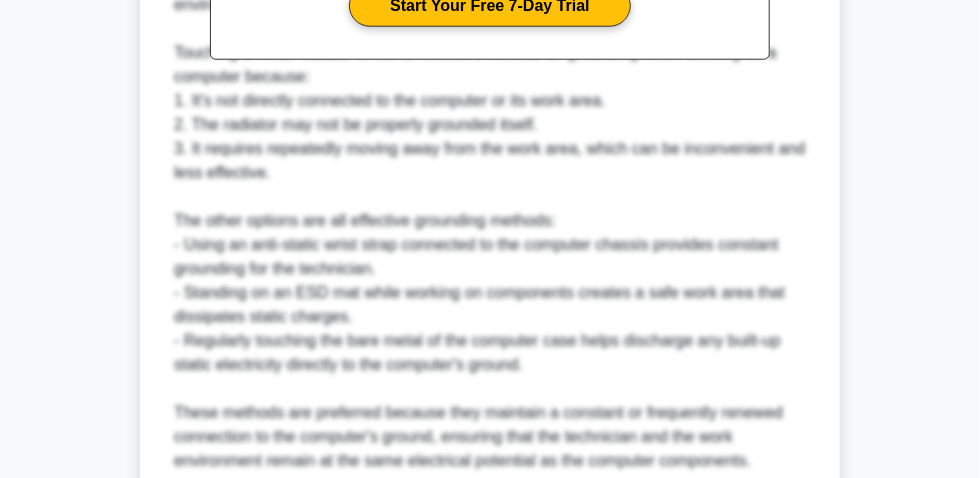 scroll, scrollTop: 896, scrollLeft: 0, axis: vertical 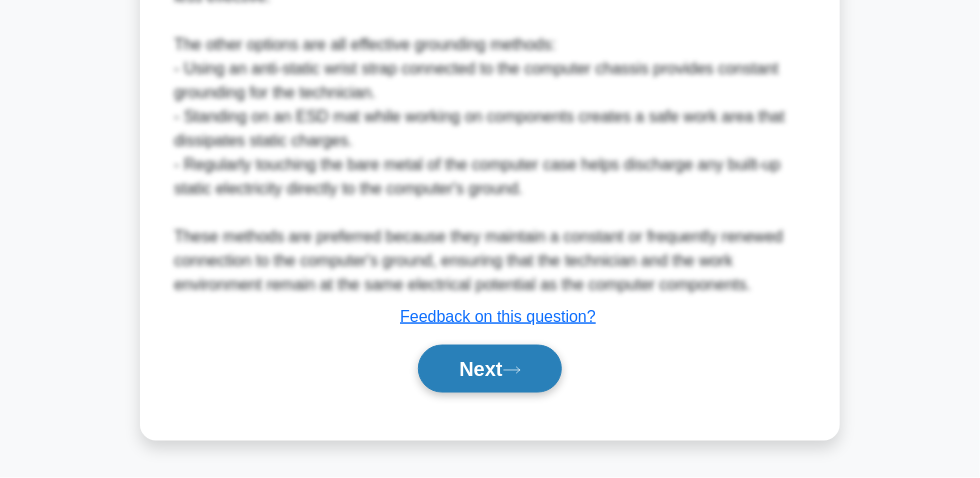 click on "Next" at bounding box center (489, 369) 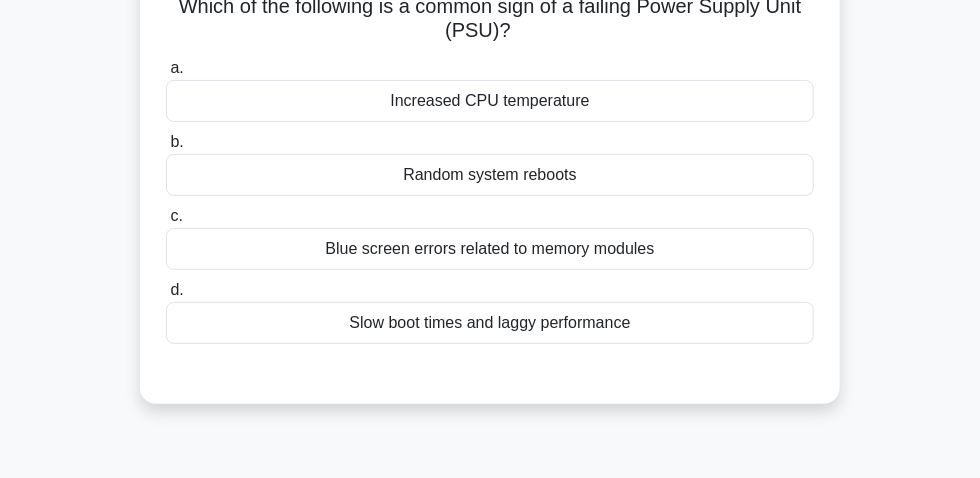 scroll, scrollTop: 56, scrollLeft: 0, axis: vertical 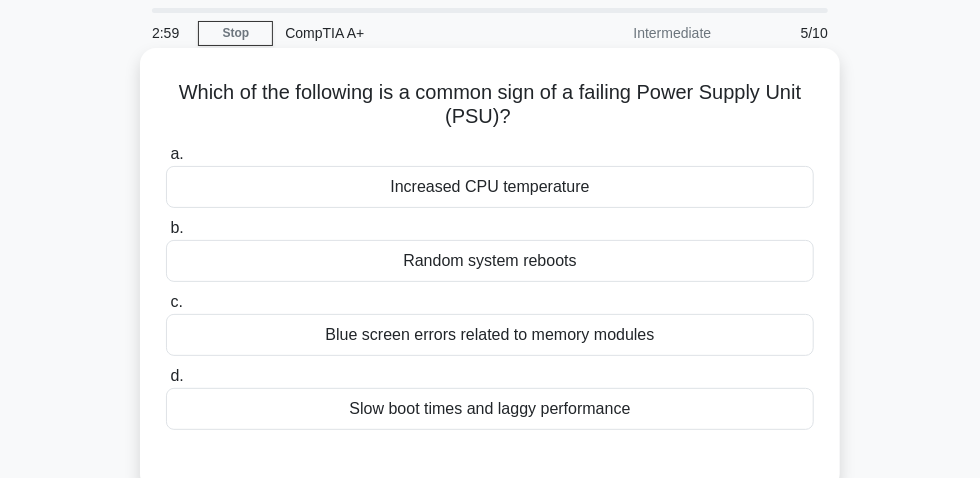 click on "Blue screen errors related to memory modules" at bounding box center [490, 335] 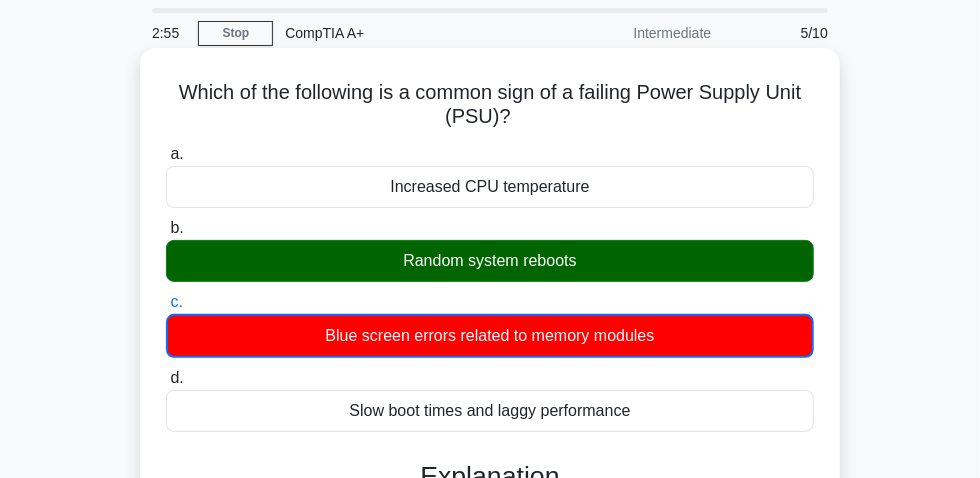 drag, startPoint x: 164, startPoint y: 105, endPoint x: 477, endPoint y: 99, distance: 313.0575 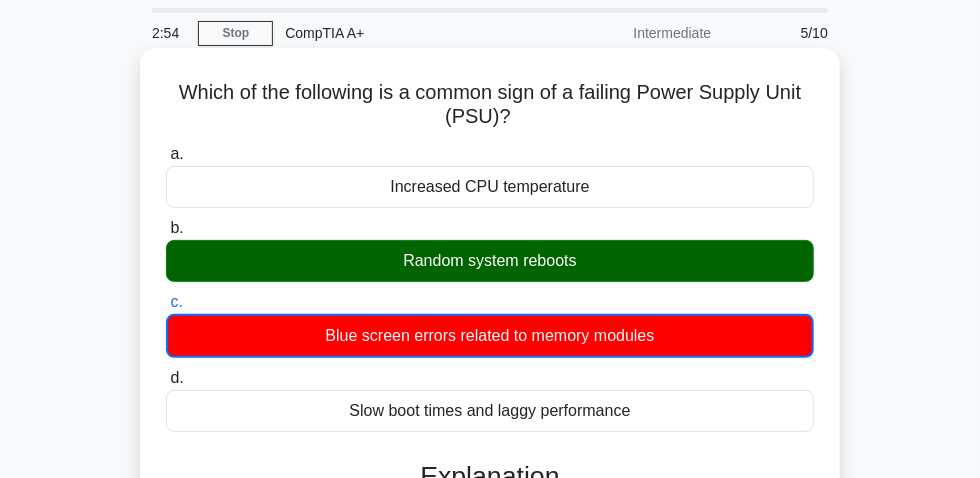 copy on "Which of the following is a common sign of a failing Power Supply Unit (PSU)?" 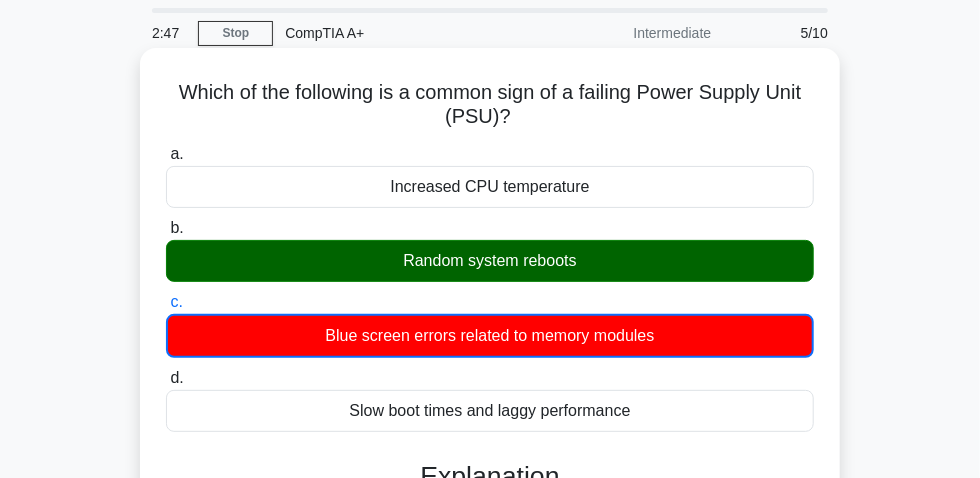 drag, startPoint x: 391, startPoint y: 275, endPoint x: 588, endPoint y: 272, distance: 197.02284 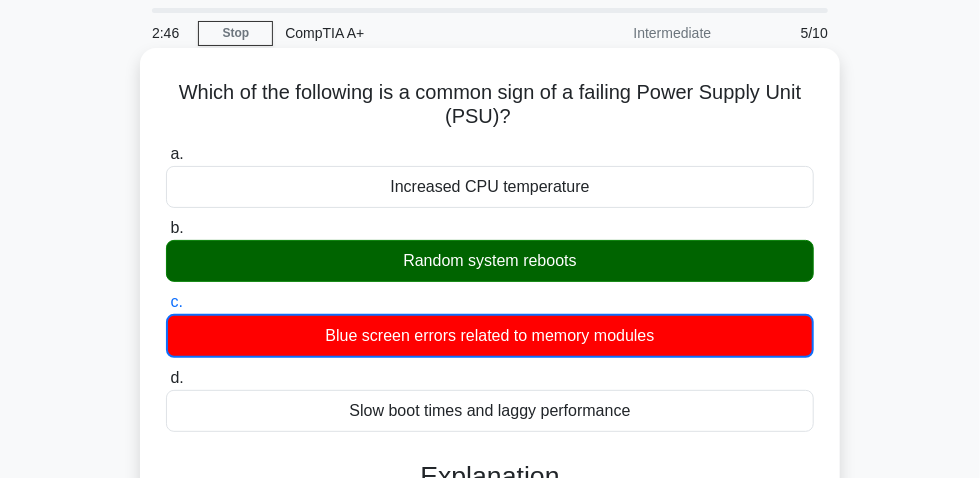 copy on "Random system reboots" 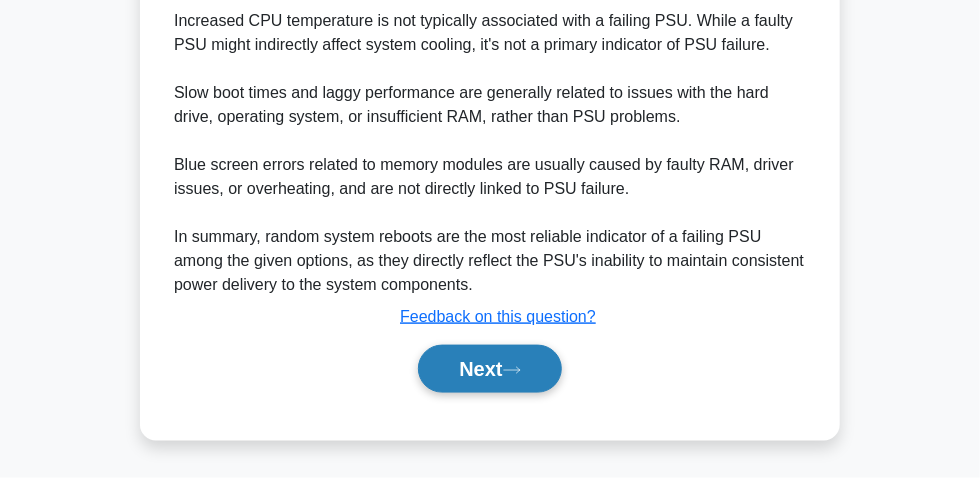 click on "Next" at bounding box center (489, 369) 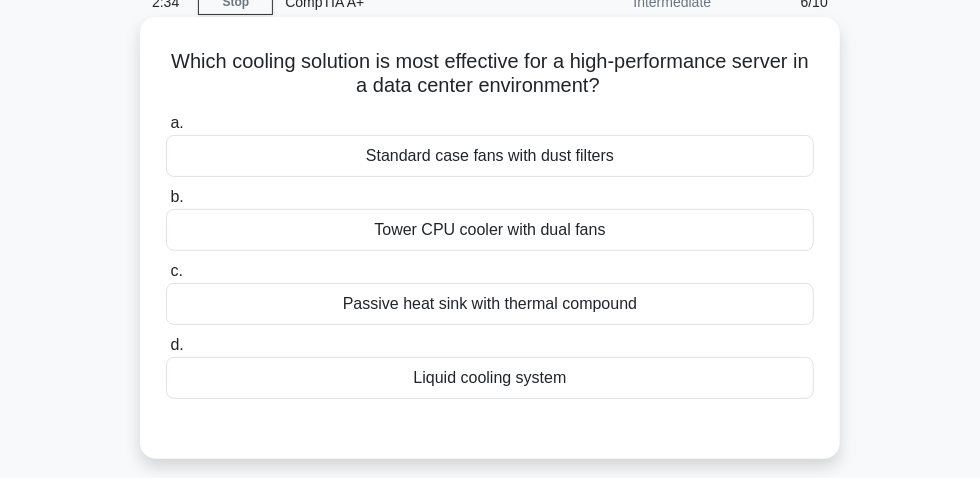 scroll, scrollTop: 56, scrollLeft: 0, axis: vertical 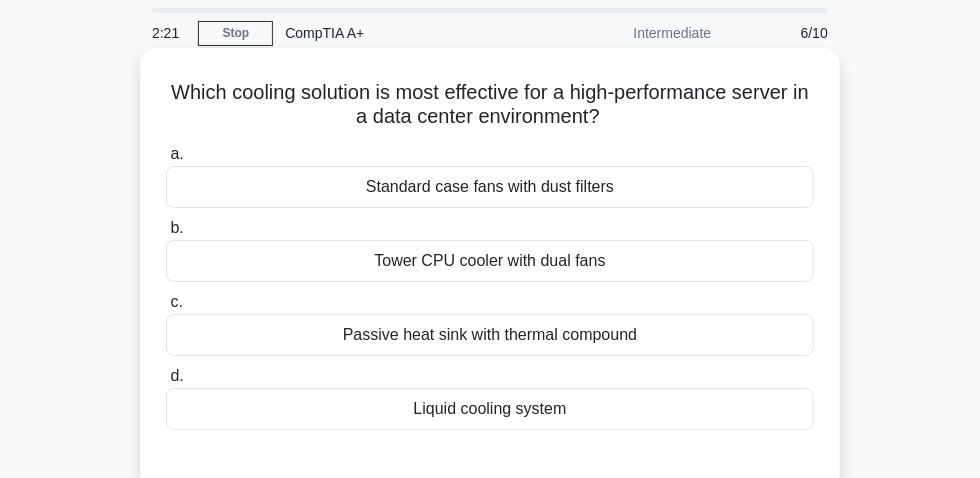 click on "Liquid cooling system" at bounding box center [490, 409] 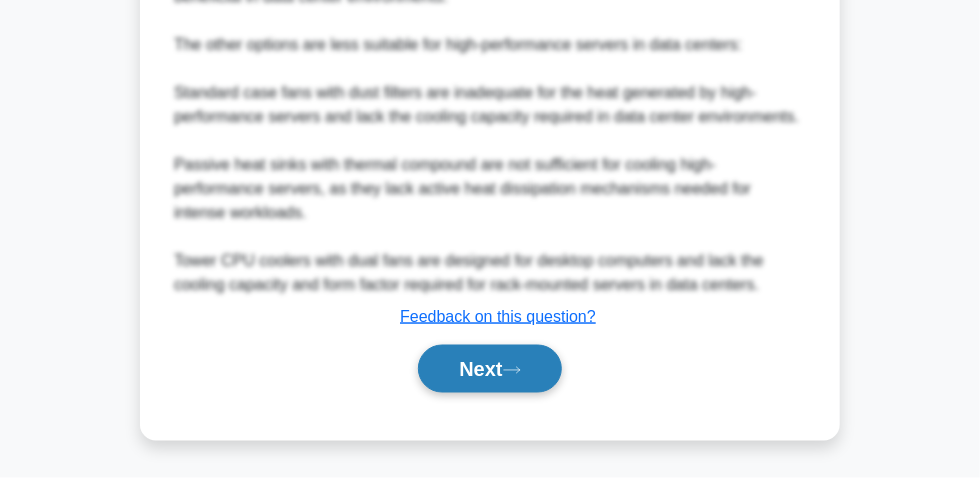 click on "Next" at bounding box center (489, 369) 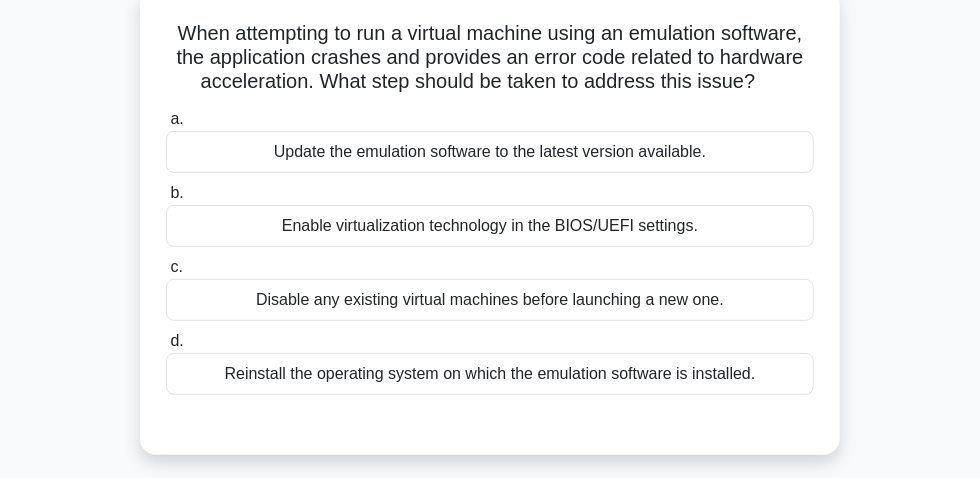 scroll, scrollTop: 147, scrollLeft: 0, axis: vertical 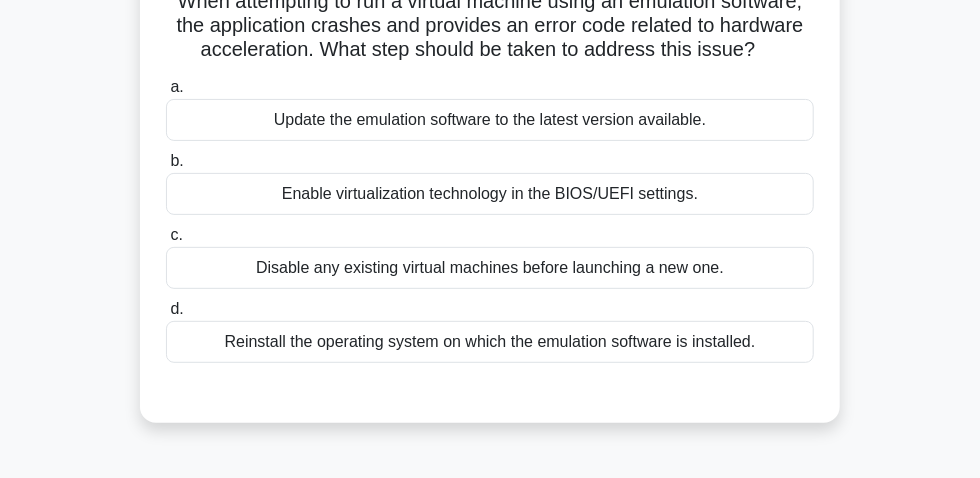 click on "Disable any existing virtual machines before launching a new one." at bounding box center [490, 268] 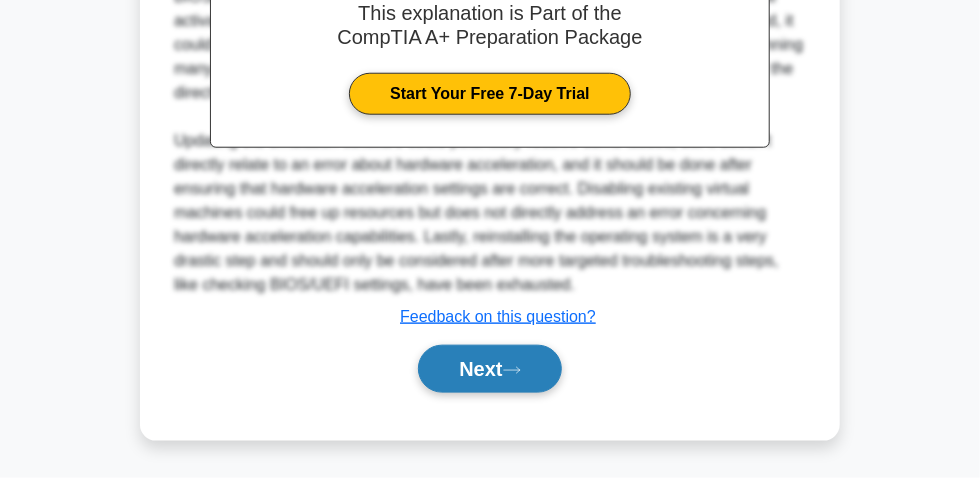 click on "Next" at bounding box center (489, 369) 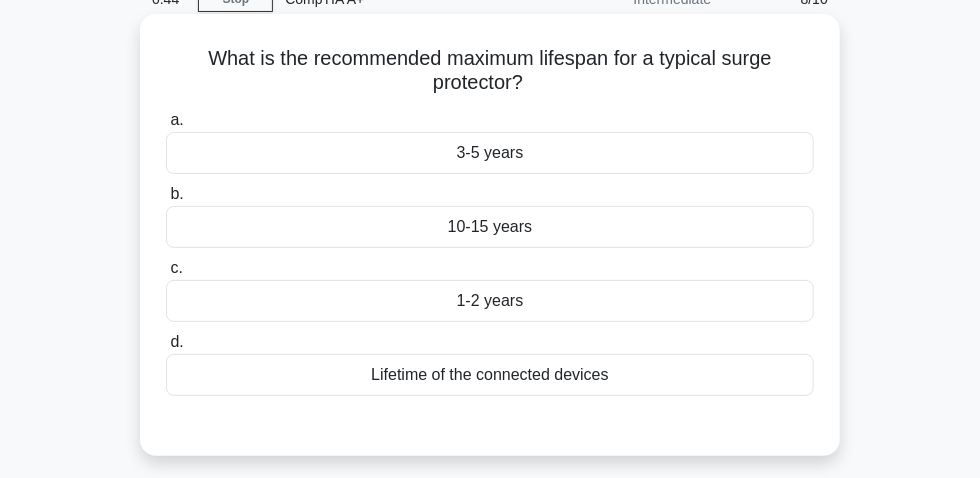 scroll, scrollTop: 90, scrollLeft: 0, axis: vertical 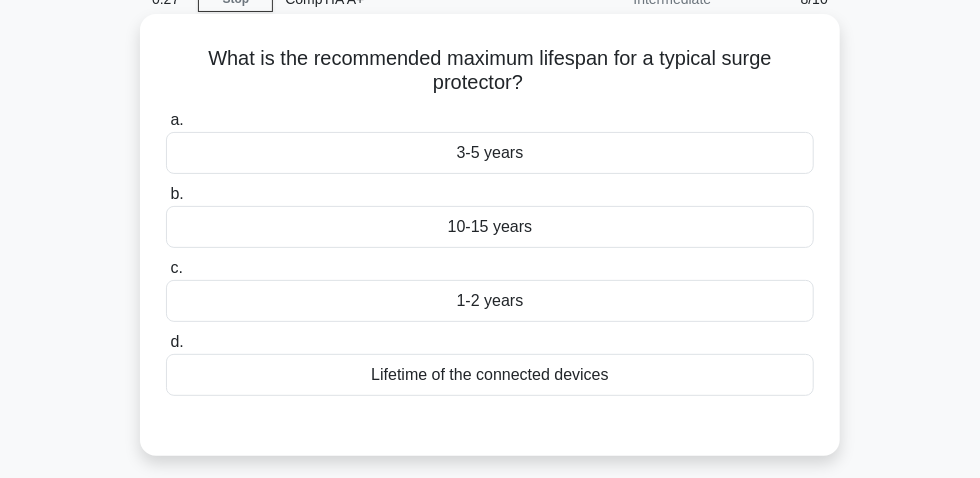 click on "1-2 years" at bounding box center [490, 301] 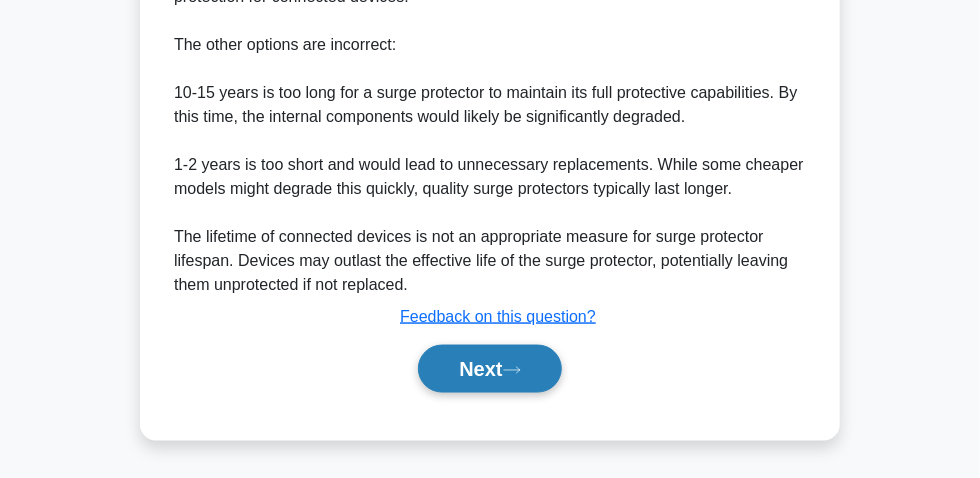 click on "Next" at bounding box center [489, 369] 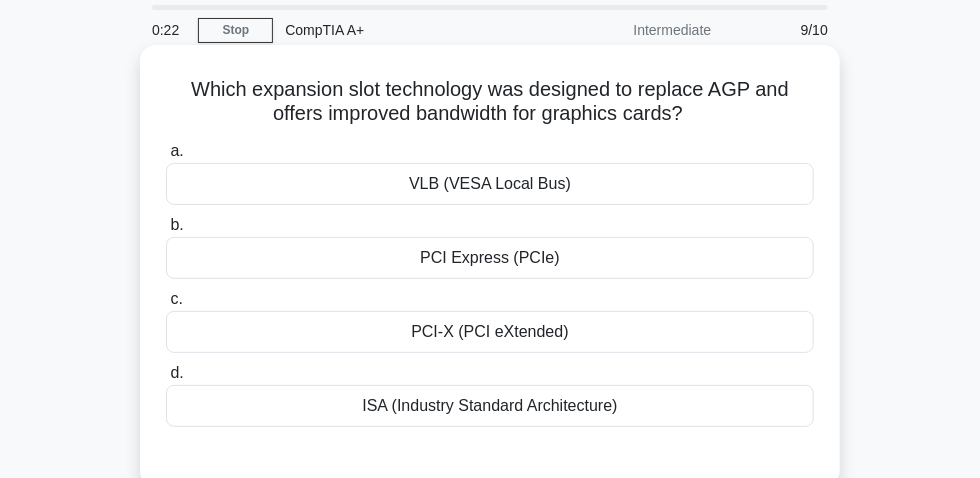 scroll, scrollTop: 90, scrollLeft: 0, axis: vertical 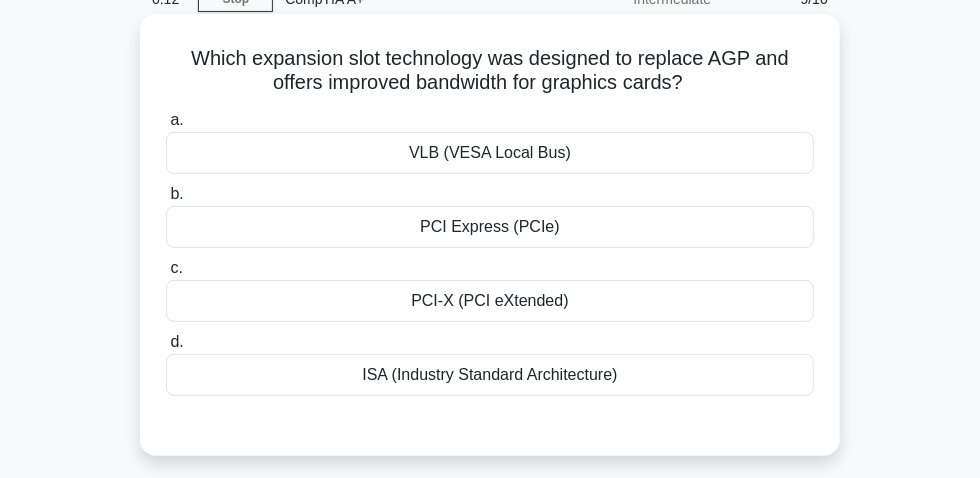 click on "PCI-X (PCI eXtended)" at bounding box center (490, 301) 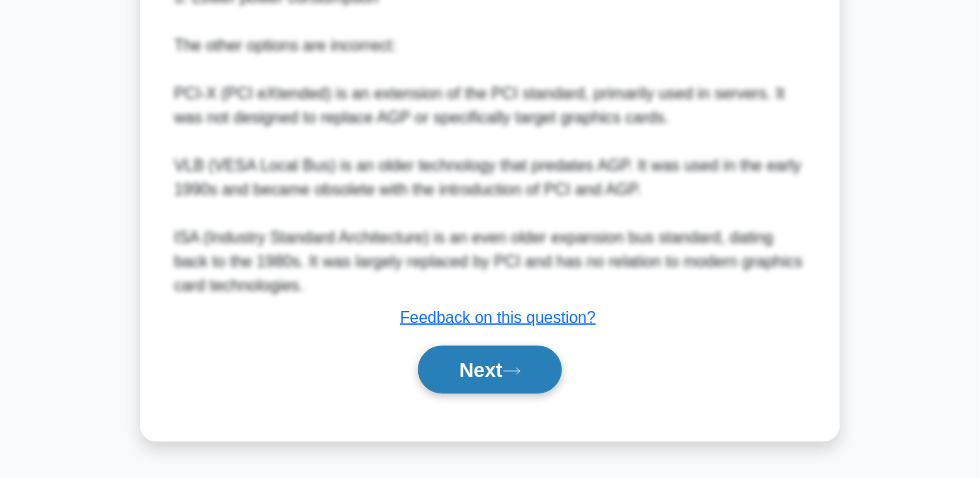 click on "Next" at bounding box center [489, 370] 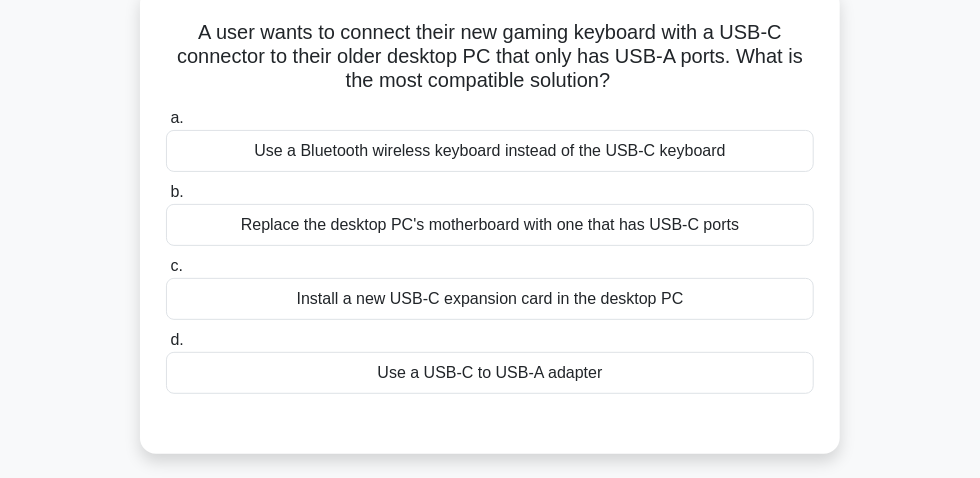 scroll, scrollTop: 147, scrollLeft: 0, axis: vertical 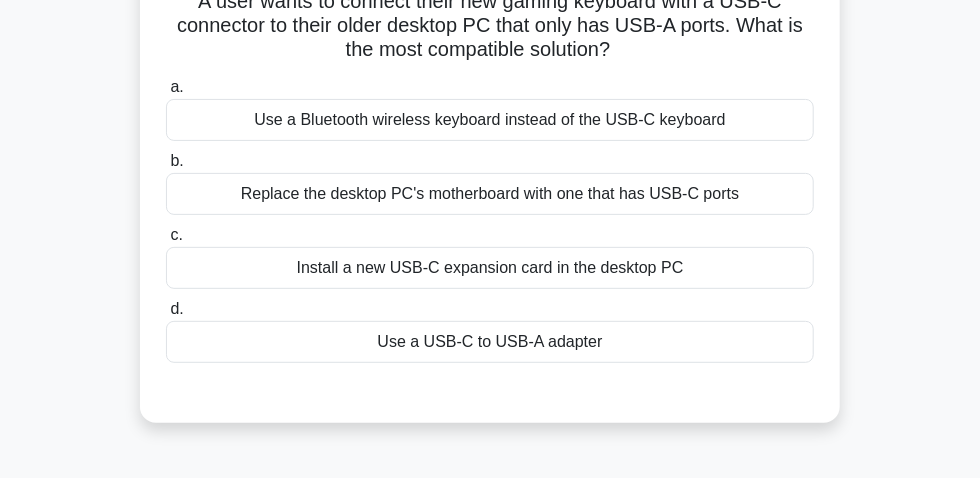 click on "Install a new USB-C expansion card in the desktop PC" at bounding box center (490, 268) 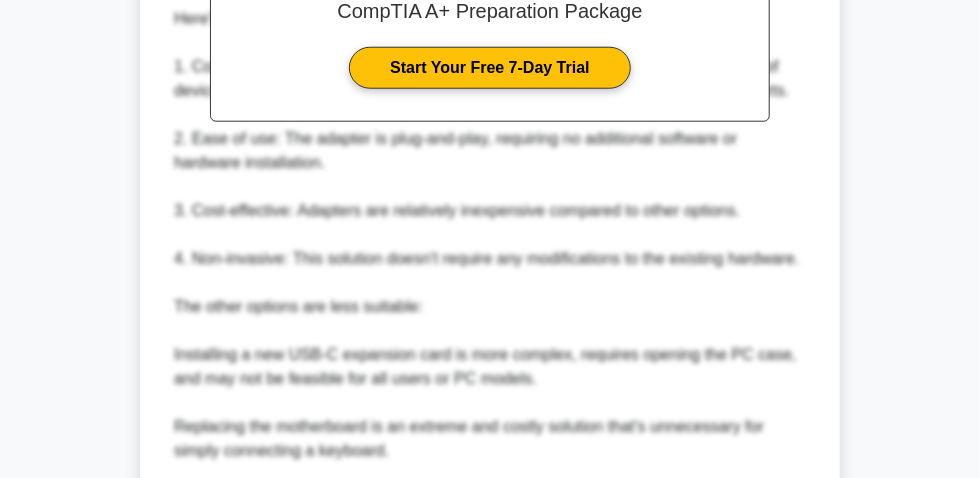 scroll, scrollTop: 874, scrollLeft: 0, axis: vertical 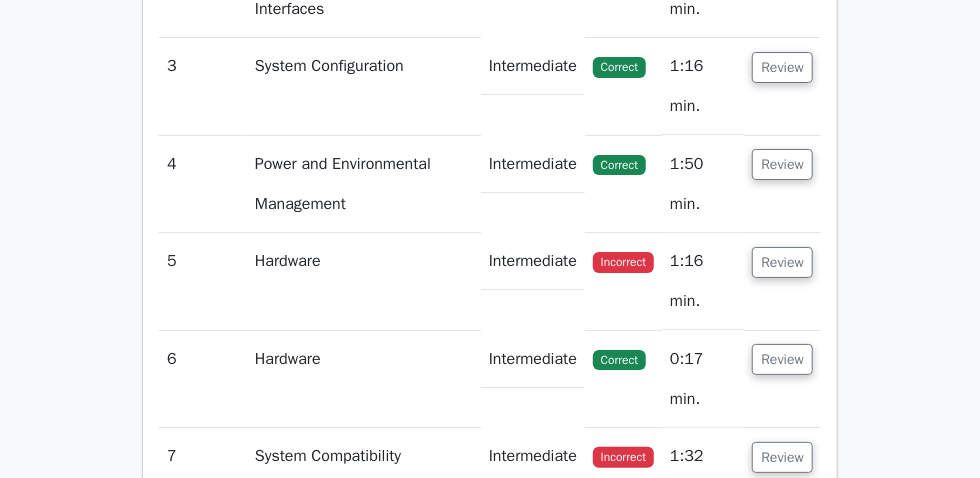 click on "Review" at bounding box center (782, 652) 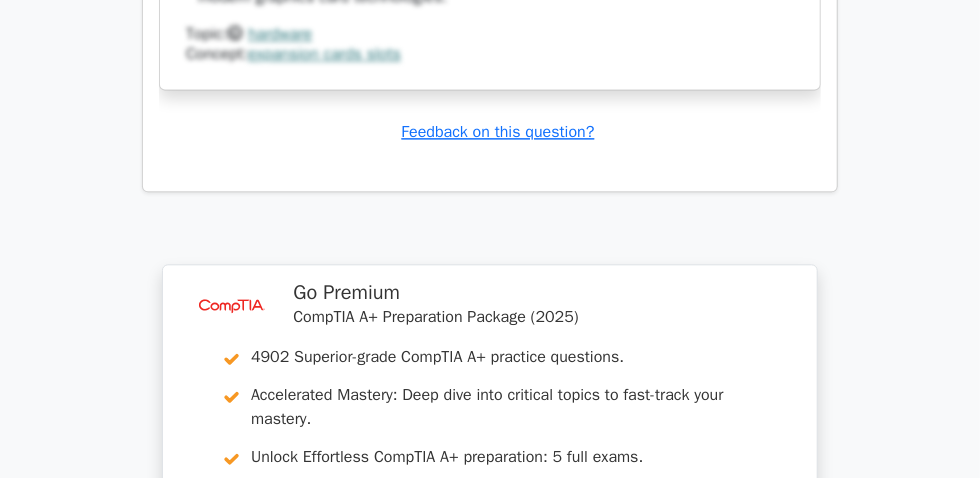 scroll, scrollTop: 4324, scrollLeft: 0, axis: vertical 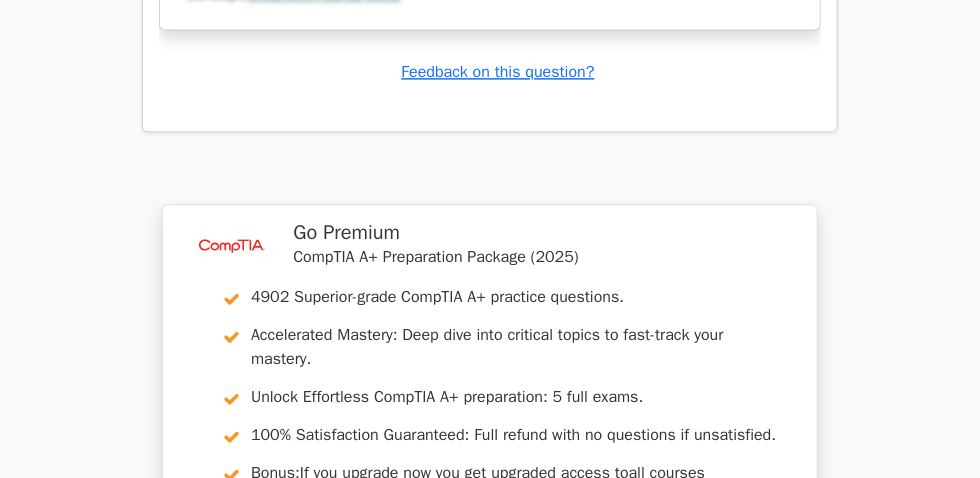 click on "Continue practicing" at bounding box center (415, 755) 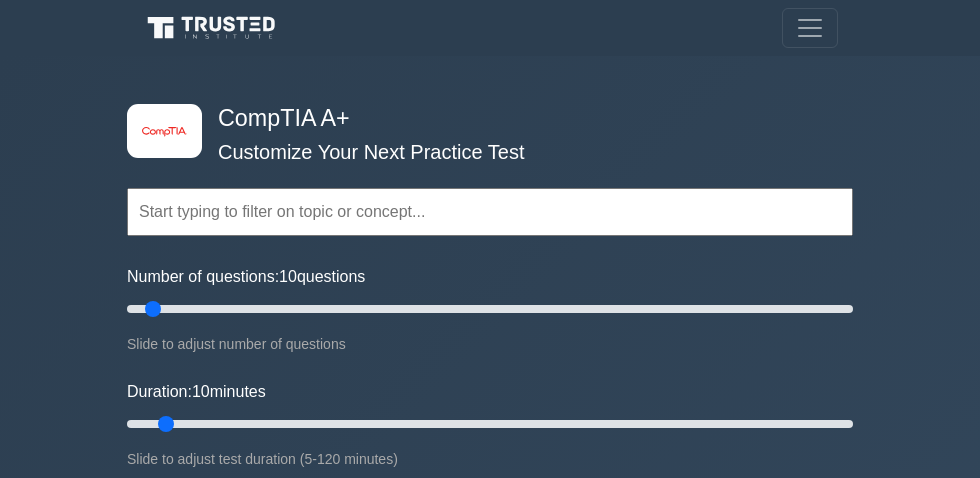 scroll, scrollTop: 0, scrollLeft: 0, axis: both 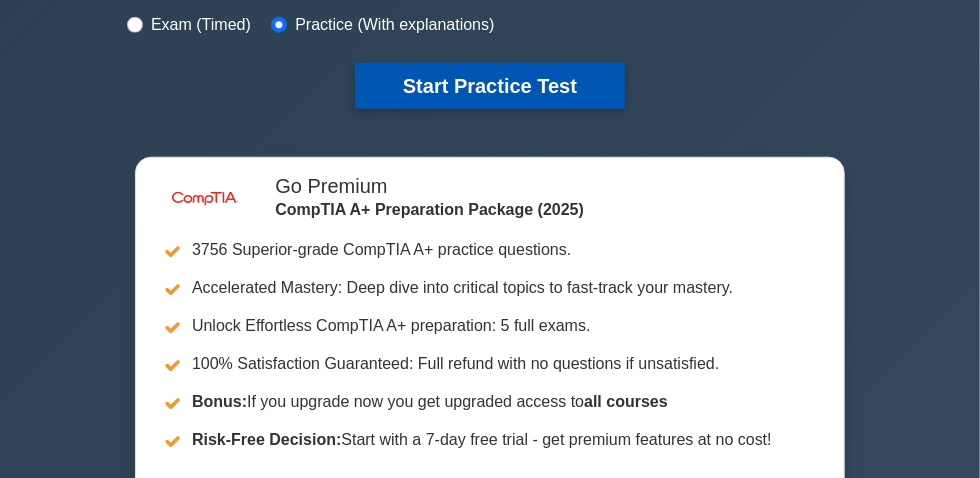 click on "Start Practice Test" at bounding box center (490, 86) 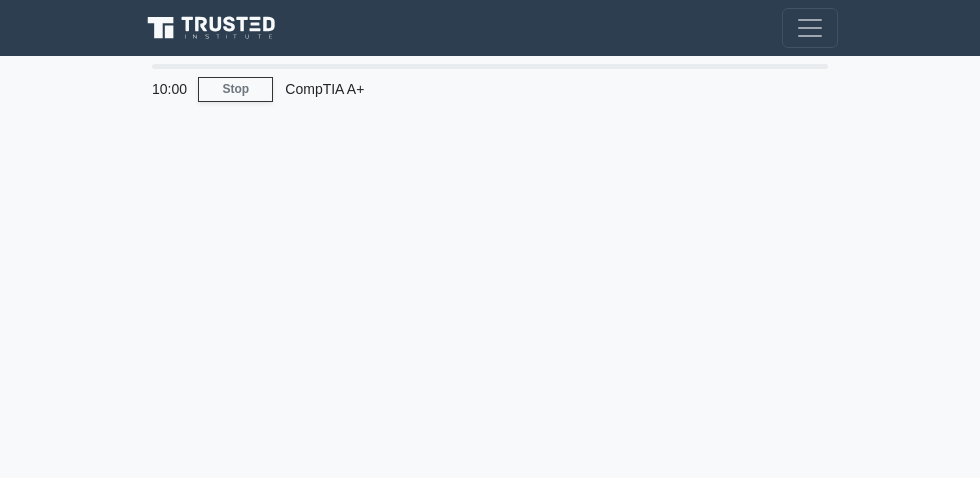 scroll, scrollTop: 0, scrollLeft: 0, axis: both 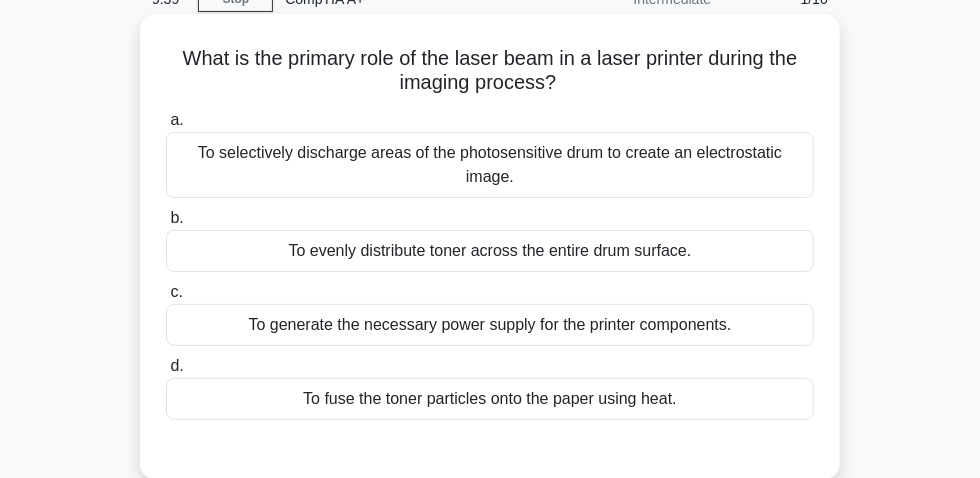 drag, startPoint x: 168, startPoint y: 64, endPoint x: 526, endPoint y: 79, distance: 358.31412 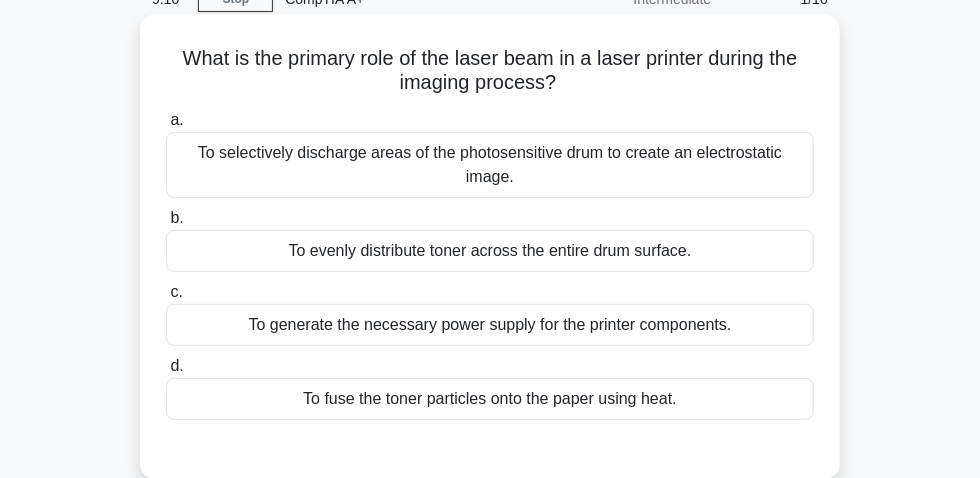 click on "To evenly distribute toner across the entire drum surface." at bounding box center (490, 251) 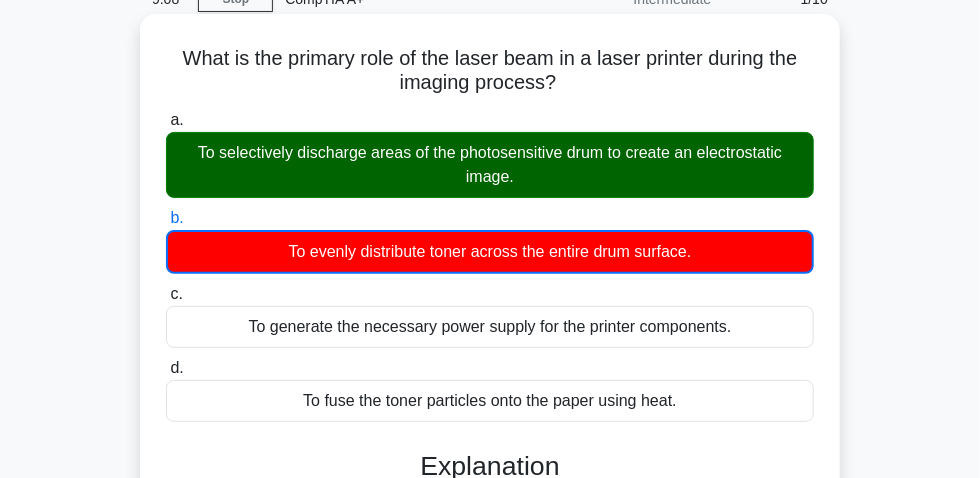 scroll, scrollTop: 0, scrollLeft: 0, axis: both 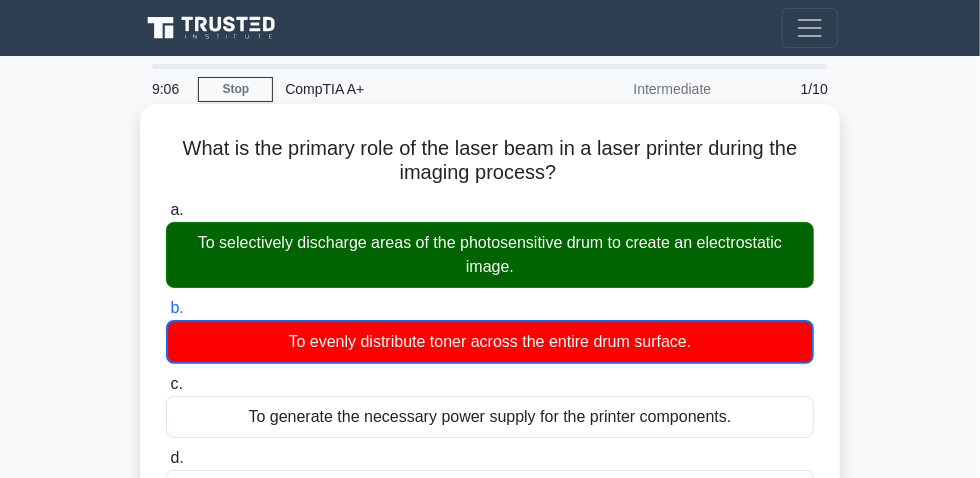 drag, startPoint x: 175, startPoint y: 145, endPoint x: 565, endPoint y: 174, distance: 391.07672 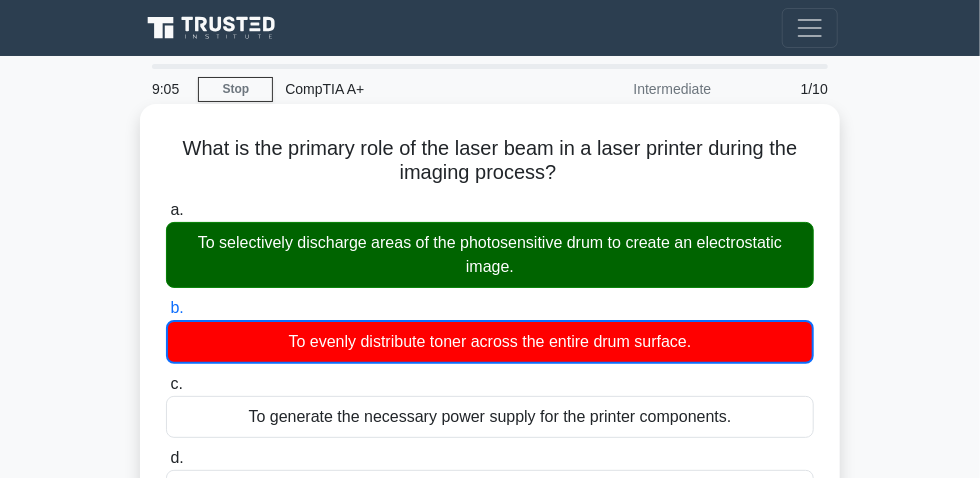 copy on "What is the primary role of the laser beam in a laser printer during the imaging process?" 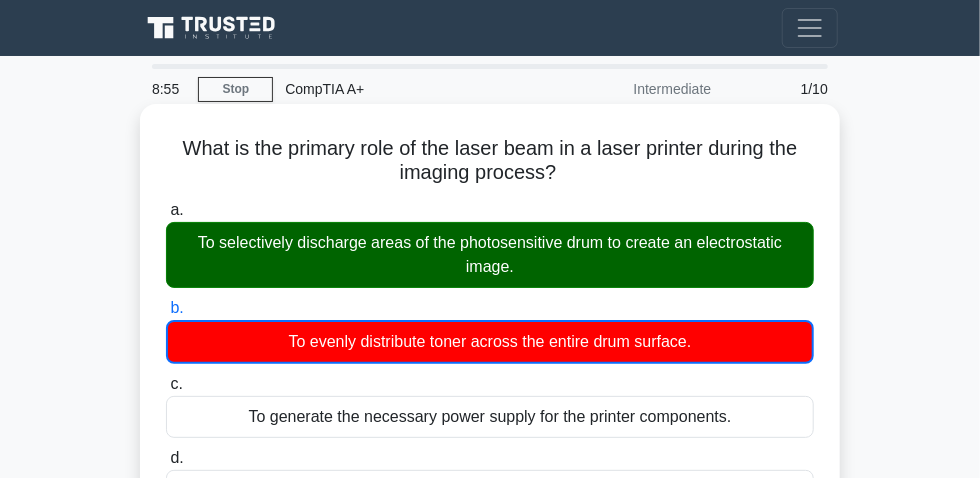 drag, startPoint x: 197, startPoint y: 254, endPoint x: 522, endPoint y: 284, distance: 326.38168 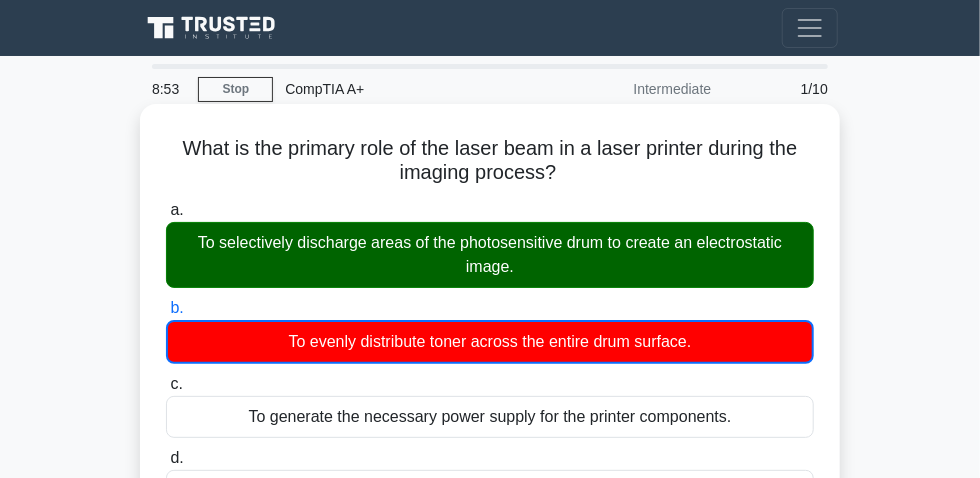 copy on "To selectively discharge areas of the photosensitive drum to create an electrostatic image." 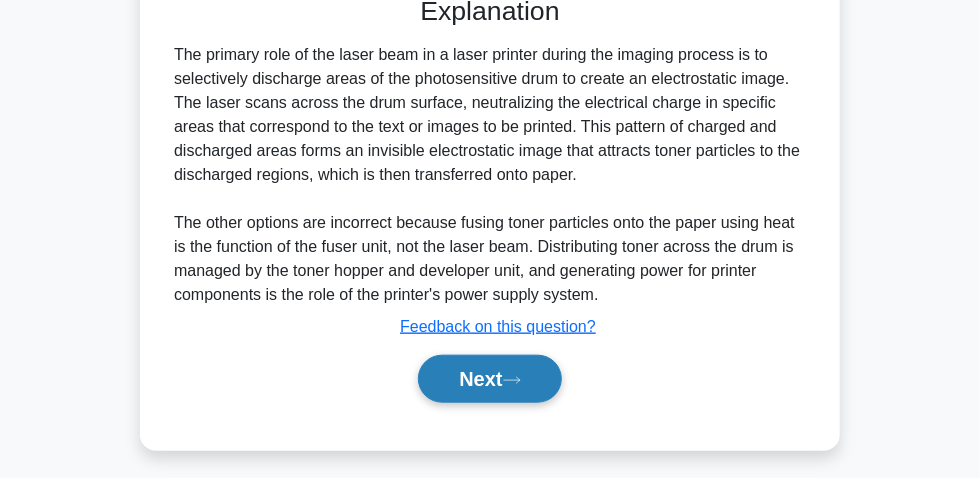 scroll, scrollTop: 454, scrollLeft: 0, axis: vertical 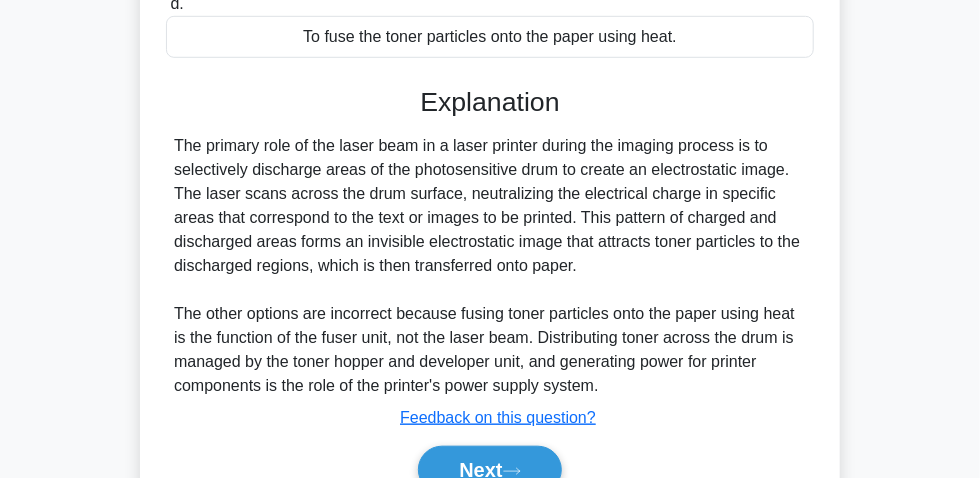 drag, startPoint x: 221, startPoint y: 167, endPoint x: 607, endPoint y: 264, distance: 398.00125 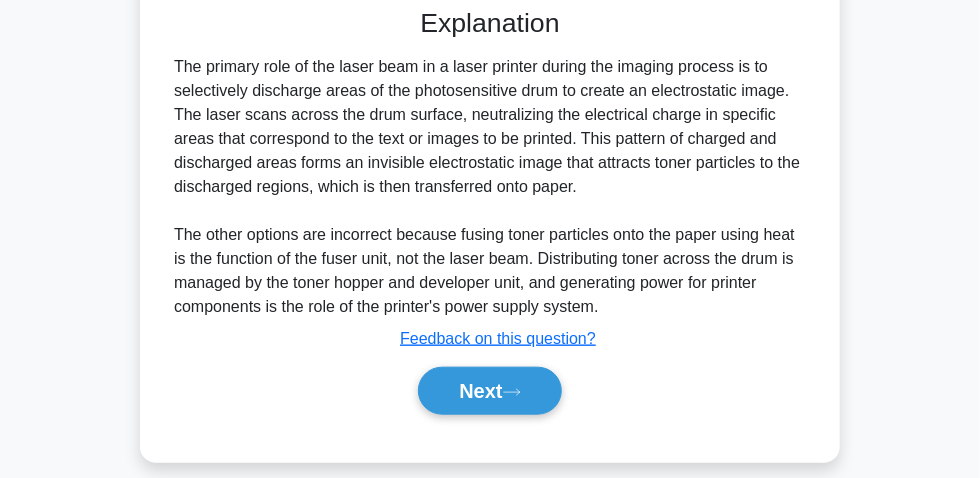scroll, scrollTop: 602, scrollLeft: 0, axis: vertical 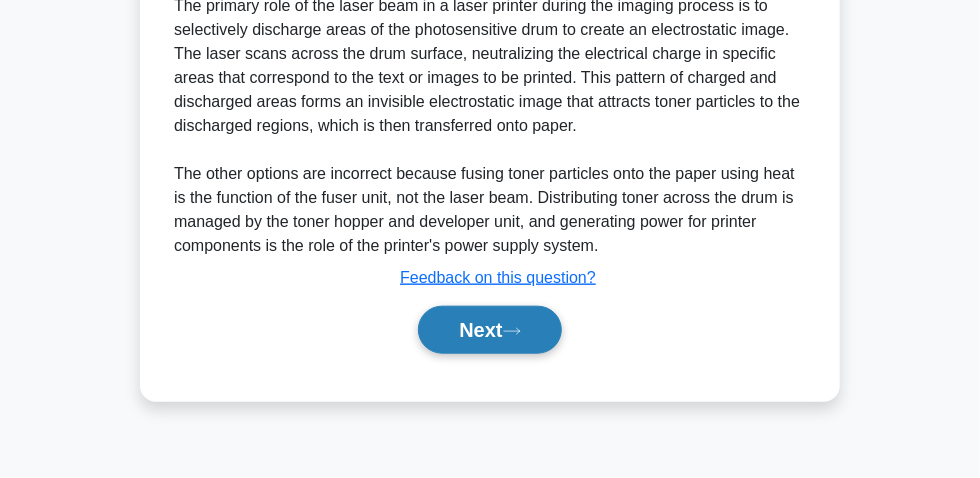 click on "Next" at bounding box center [489, 330] 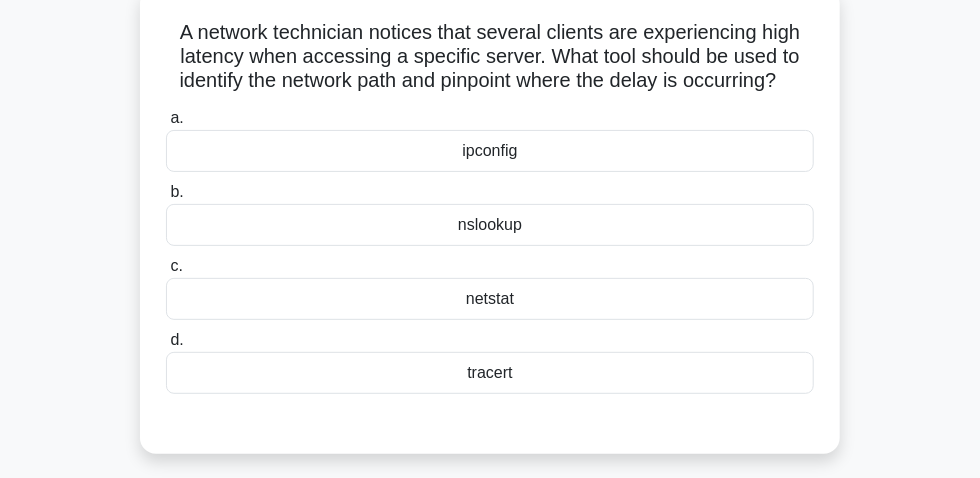scroll, scrollTop: 147, scrollLeft: 0, axis: vertical 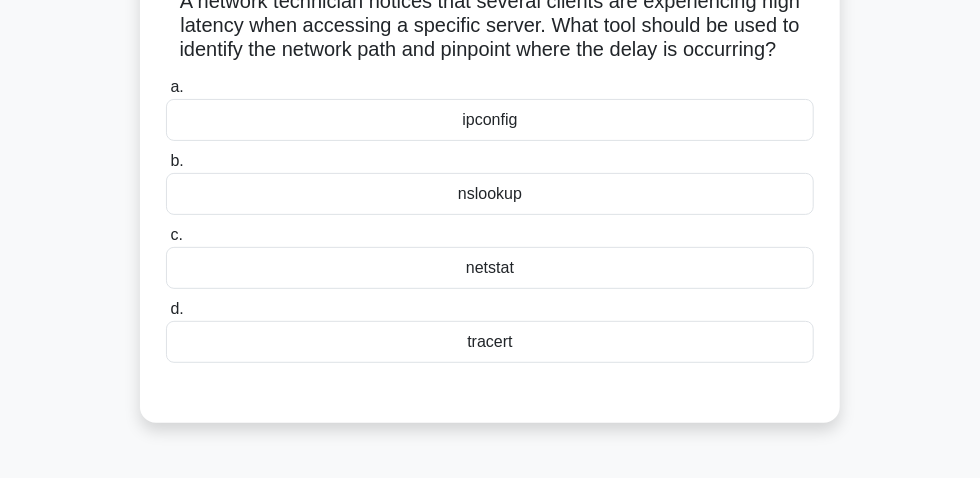 click on "netstat" at bounding box center [490, 268] 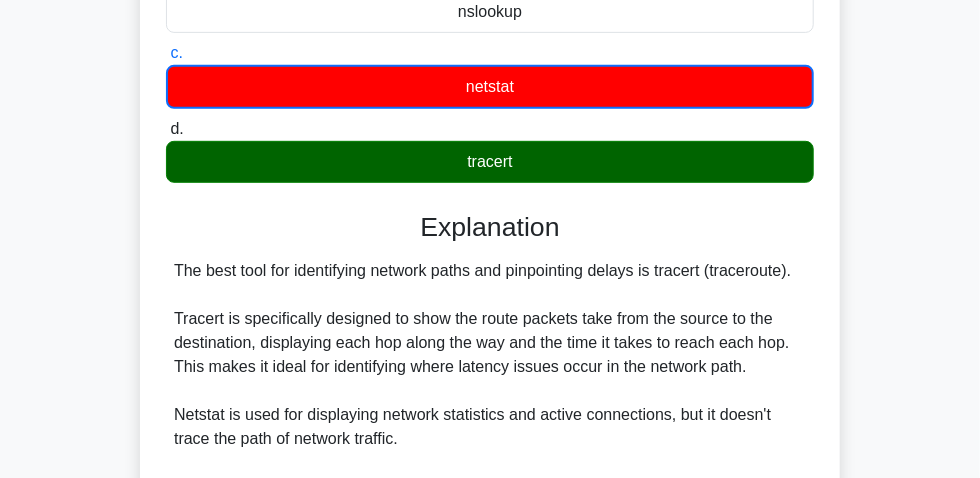 scroll, scrollTop: 56, scrollLeft: 0, axis: vertical 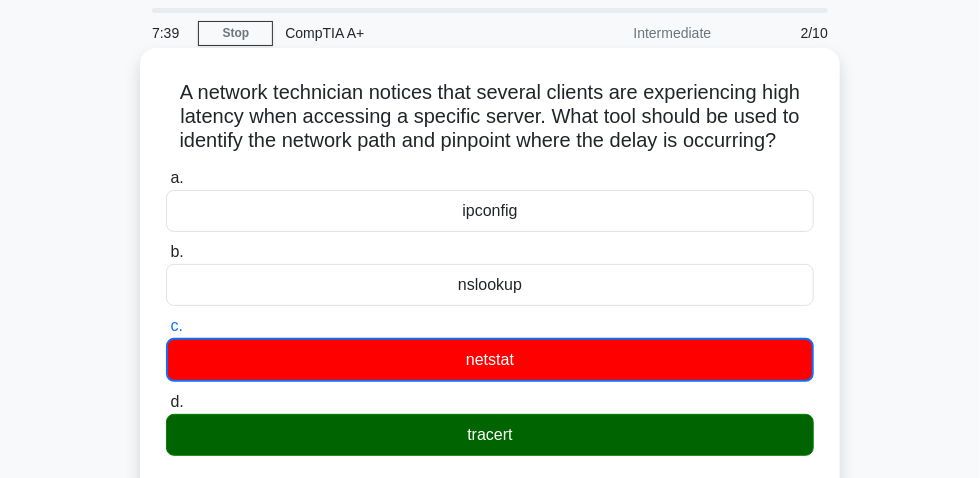 drag, startPoint x: 170, startPoint y: 107, endPoint x: 780, endPoint y: 149, distance: 611.4442 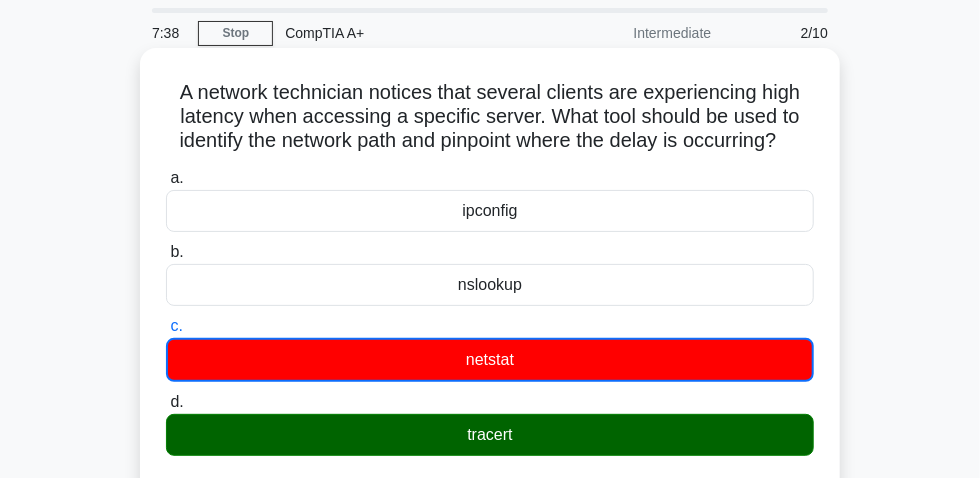 copy on "A network technician notices that several clients are experiencing high latency when accessing a specific server. What tool should be used to identify the network path and pinpoint where the delay is occurring?" 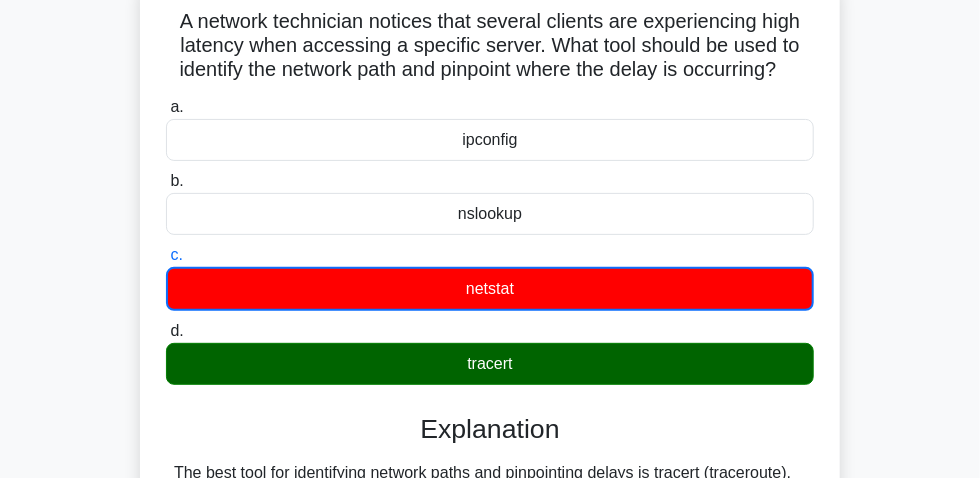 scroll, scrollTop: 147, scrollLeft: 0, axis: vertical 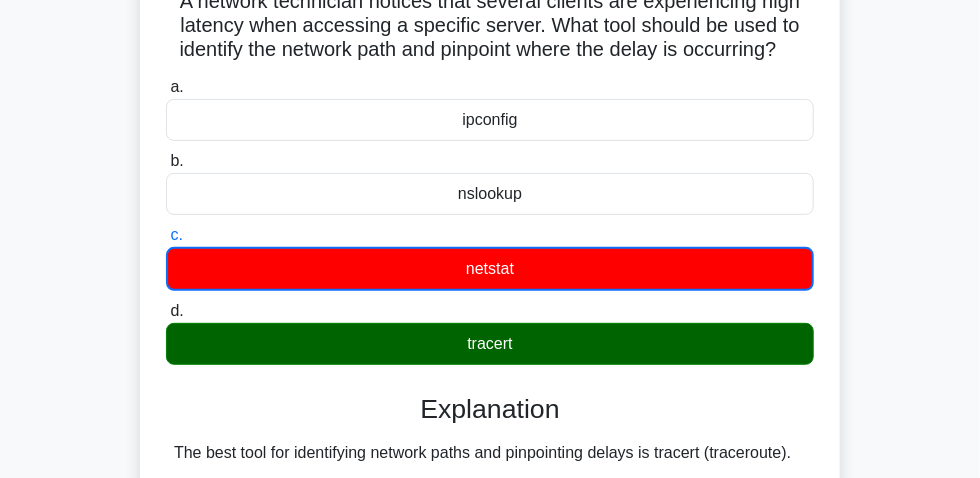drag, startPoint x: 456, startPoint y: 368, endPoint x: 524, endPoint y: 382, distance: 69.426216 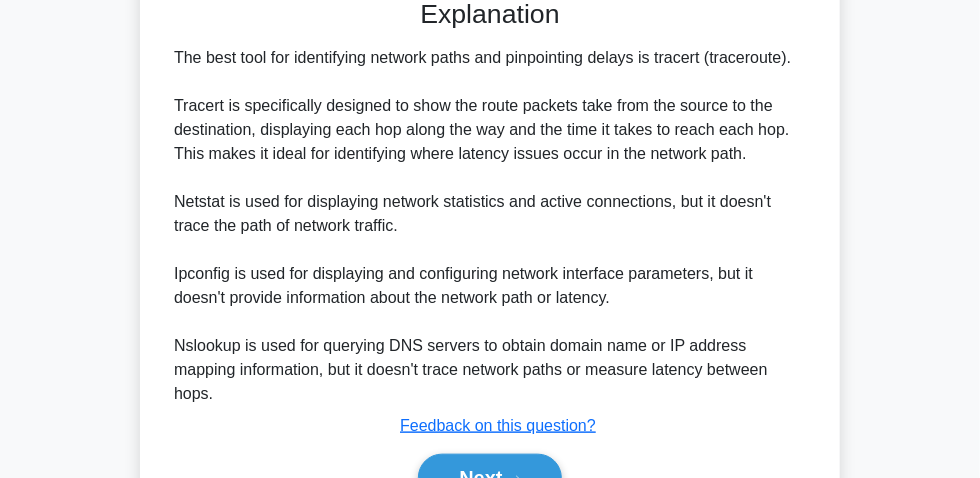 scroll, scrollTop: 511, scrollLeft: 0, axis: vertical 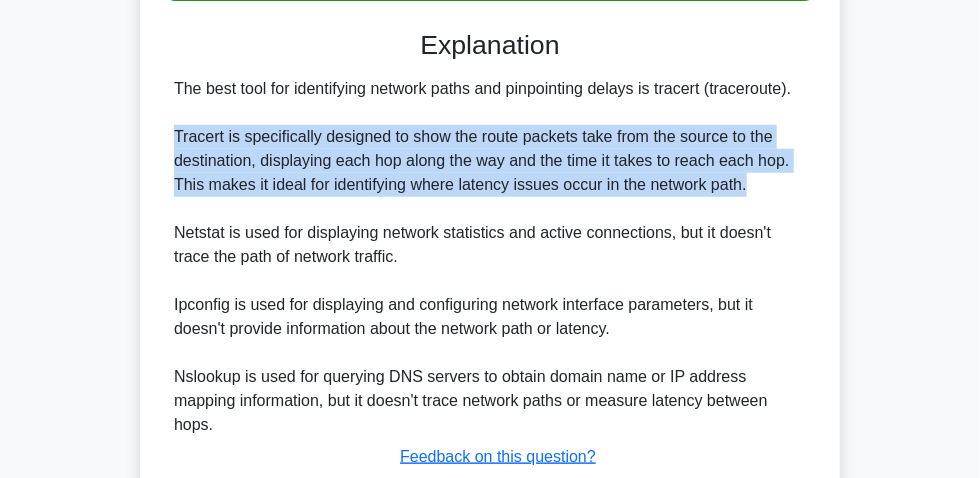 drag, startPoint x: 164, startPoint y: 164, endPoint x: 771, endPoint y: 222, distance: 609.7647 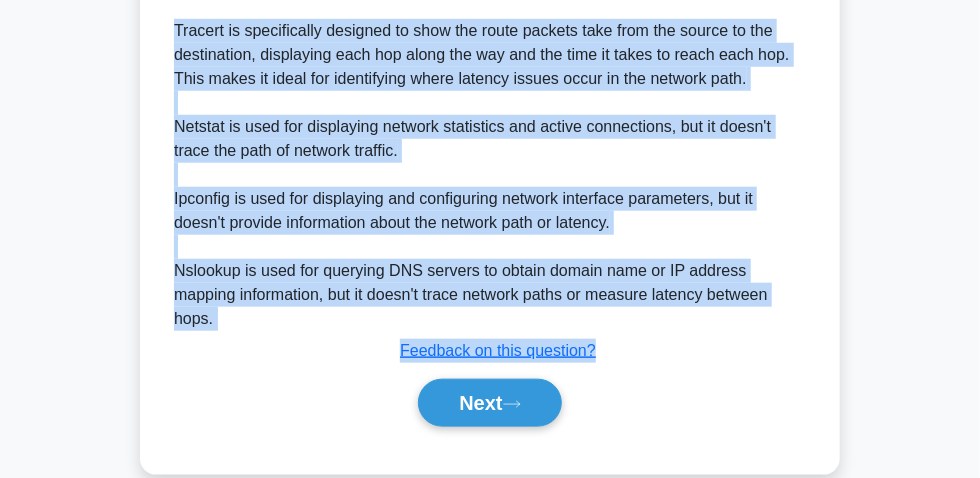 scroll, scrollTop: 681, scrollLeft: 0, axis: vertical 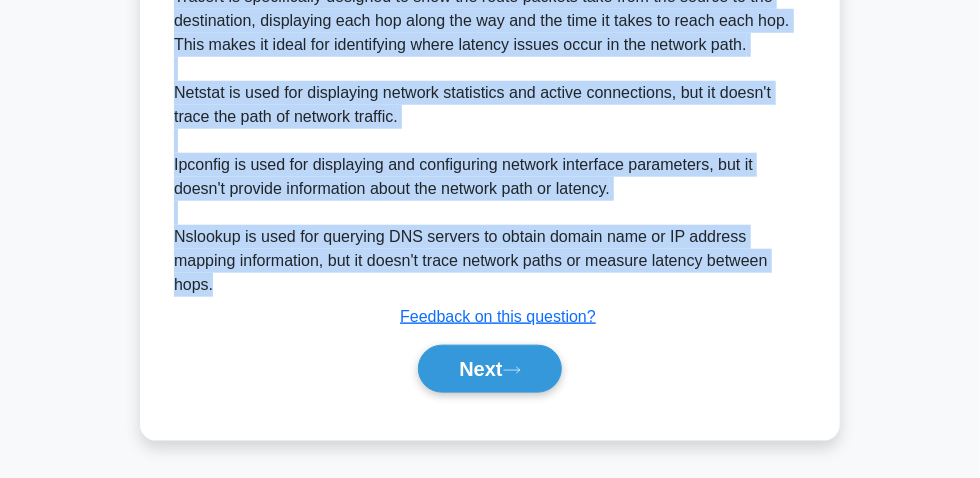 drag, startPoint x: 163, startPoint y: 166, endPoint x: 218, endPoint y: 283, distance: 129.28264 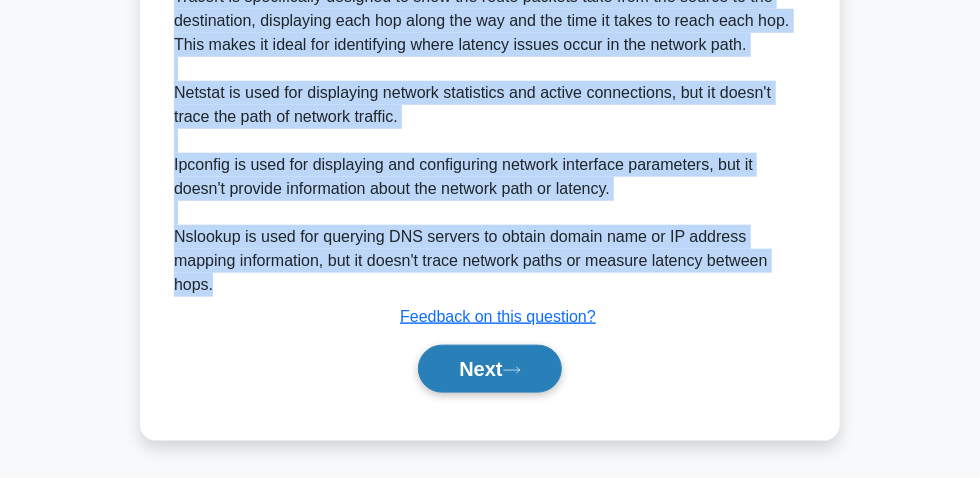 click on "Next" at bounding box center [489, 369] 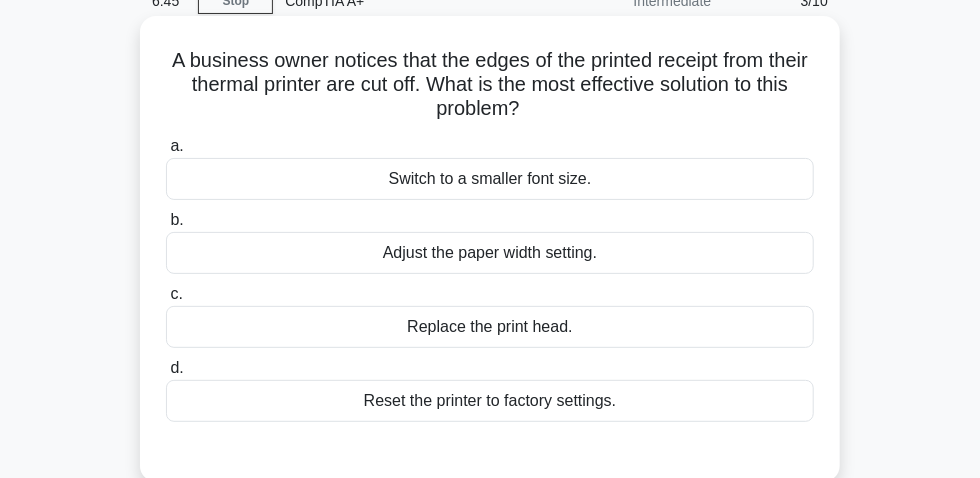 scroll, scrollTop: 56, scrollLeft: 0, axis: vertical 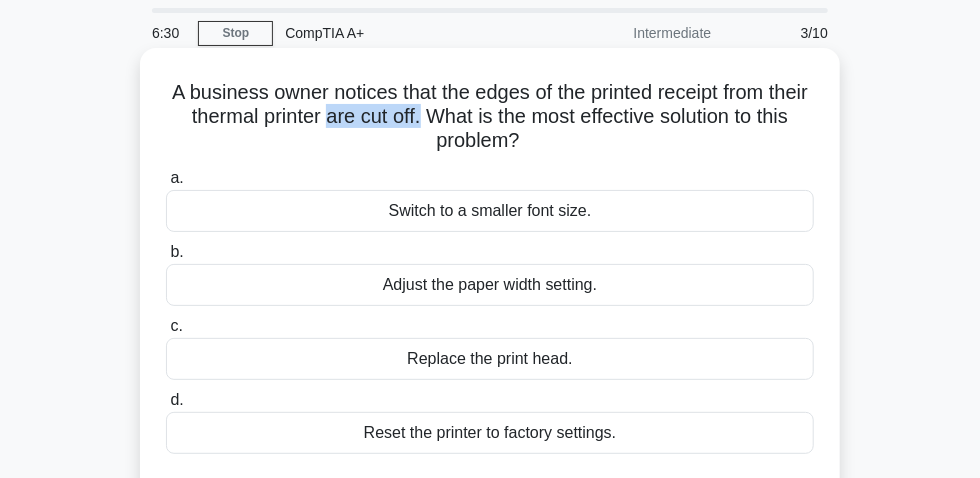 drag, startPoint x: 363, startPoint y: 120, endPoint x: 461, endPoint y: 128, distance: 98.32599 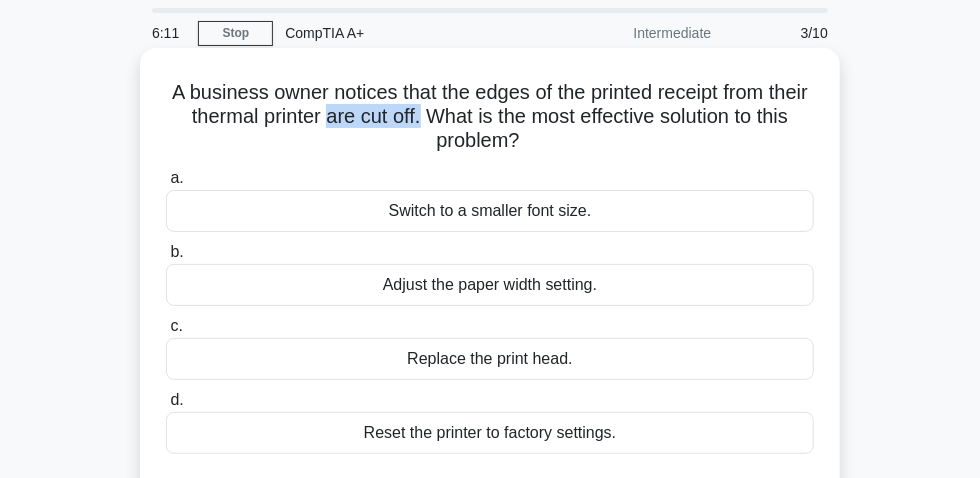 scroll, scrollTop: 147, scrollLeft: 0, axis: vertical 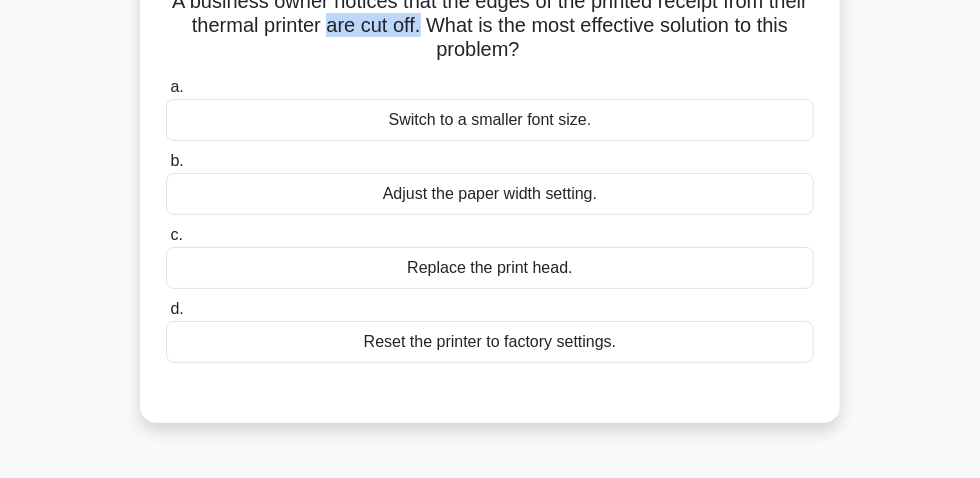 click on "Adjust the paper width setting." at bounding box center (490, 194) 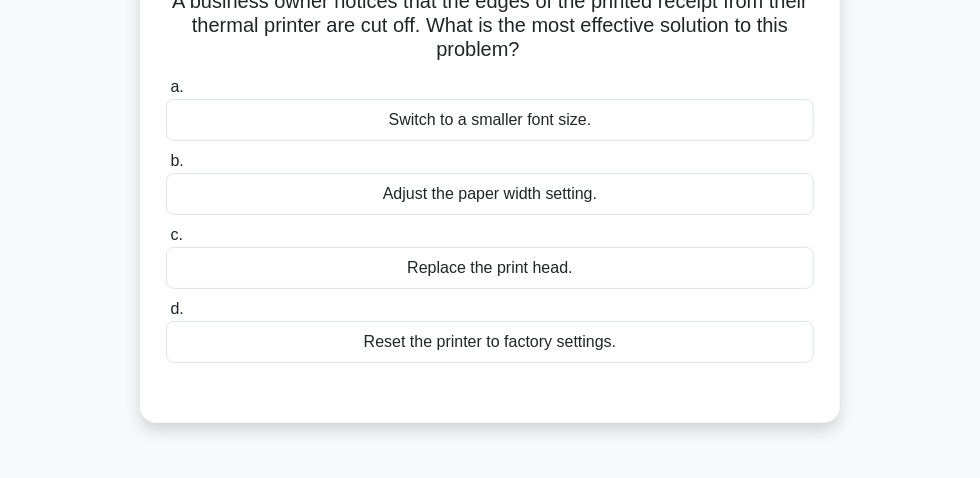 click on "Adjust the paper width setting." at bounding box center (490, 194) 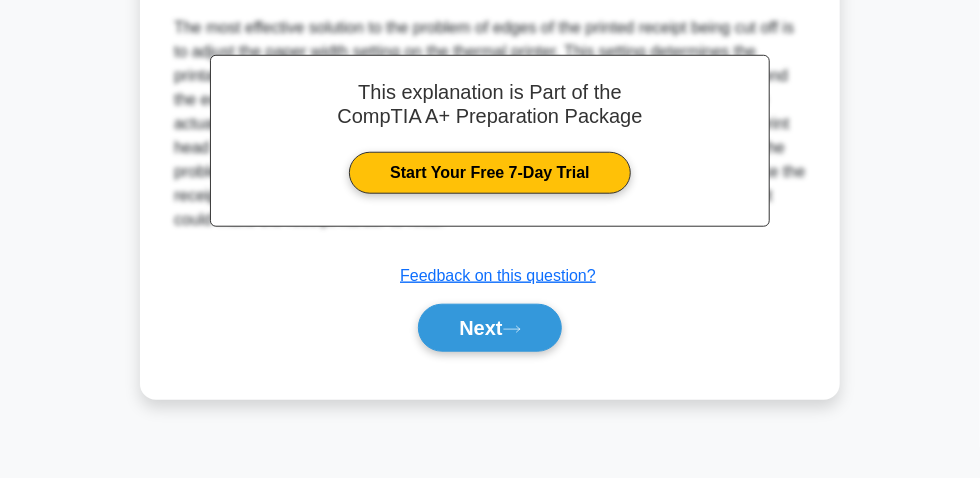 scroll, scrollTop: 602, scrollLeft: 0, axis: vertical 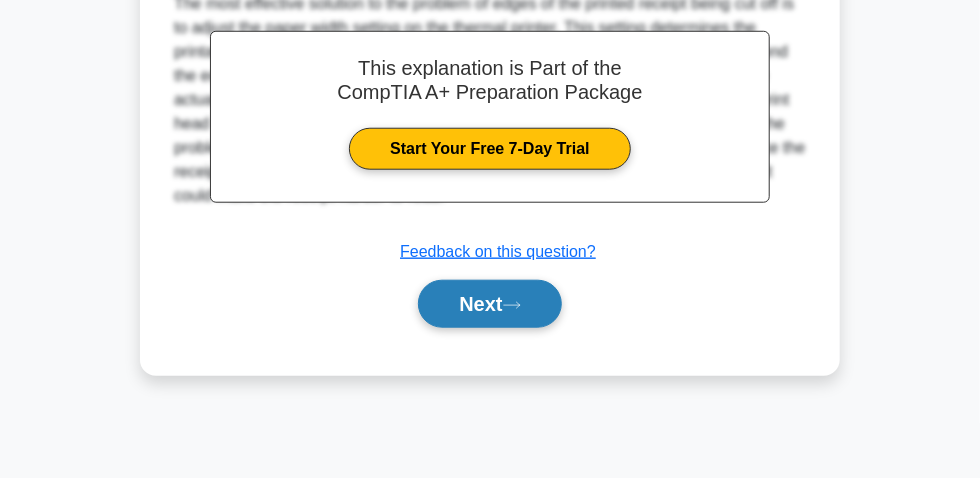 click on "Next" at bounding box center (489, 304) 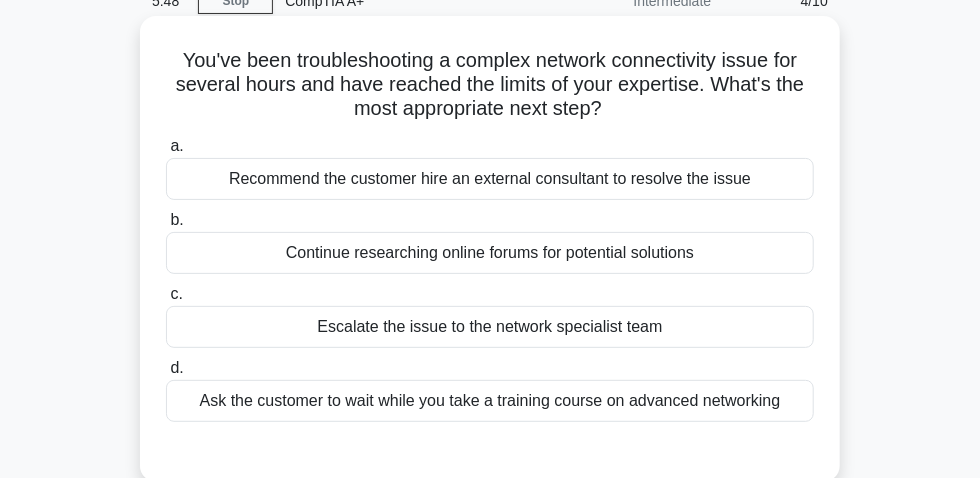 scroll, scrollTop: 56, scrollLeft: 0, axis: vertical 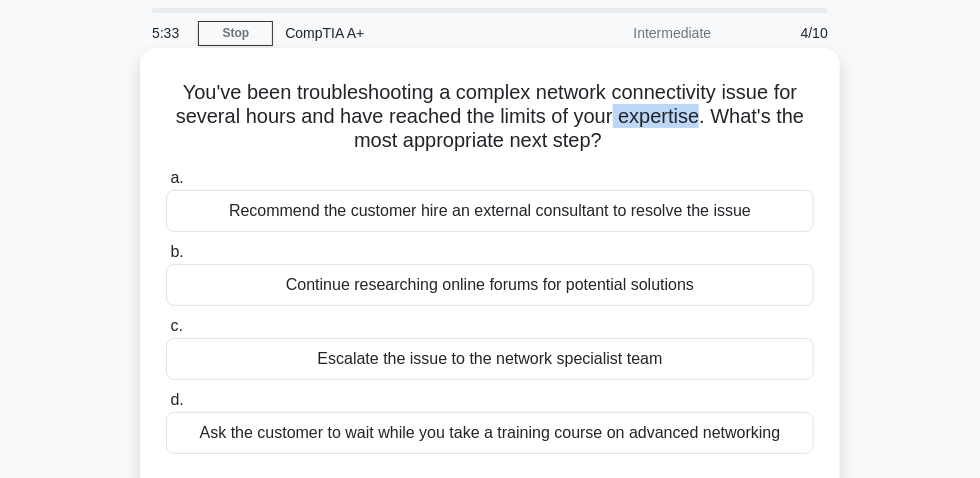 drag, startPoint x: 614, startPoint y: 126, endPoint x: 685, endPoint y: 122, distance: 71.11259 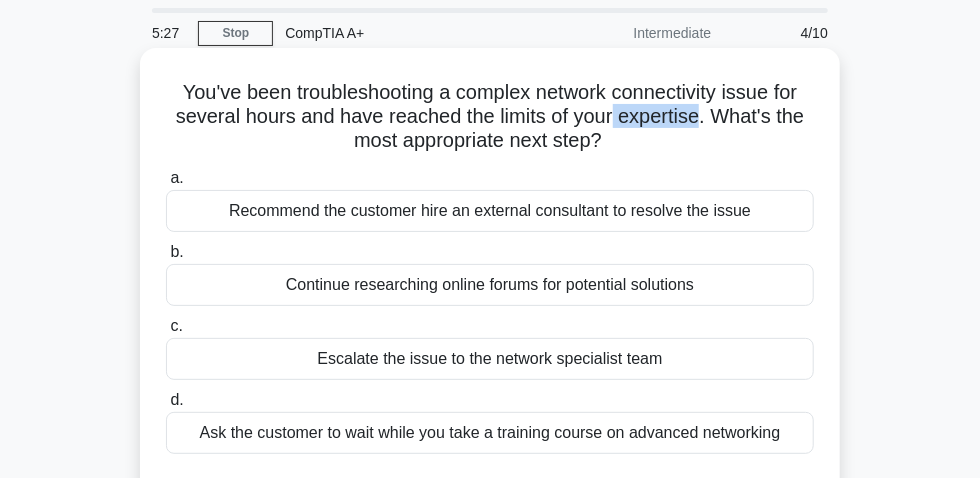 scroll, scrollTop: 147, scrollLeft: 0, axis: vertical 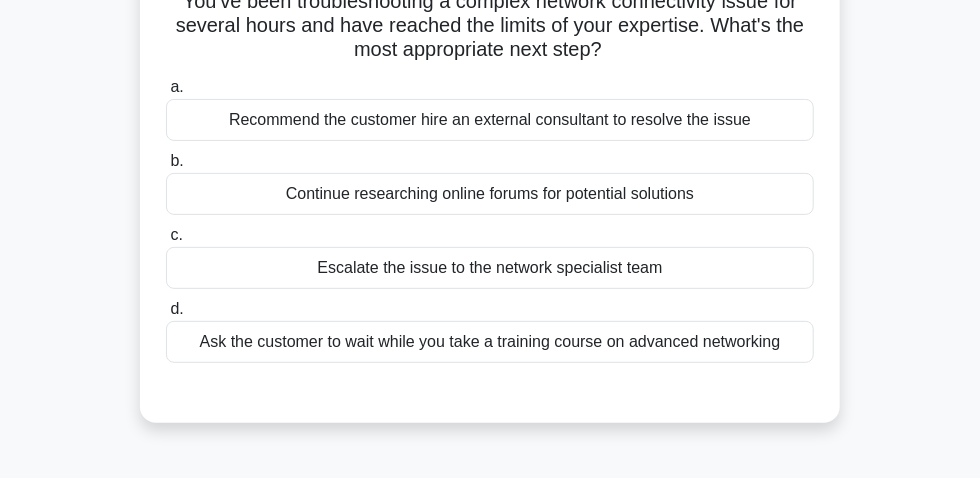 click on "Escalate the issue to the network specialist team" at bounding box center [490, 268] 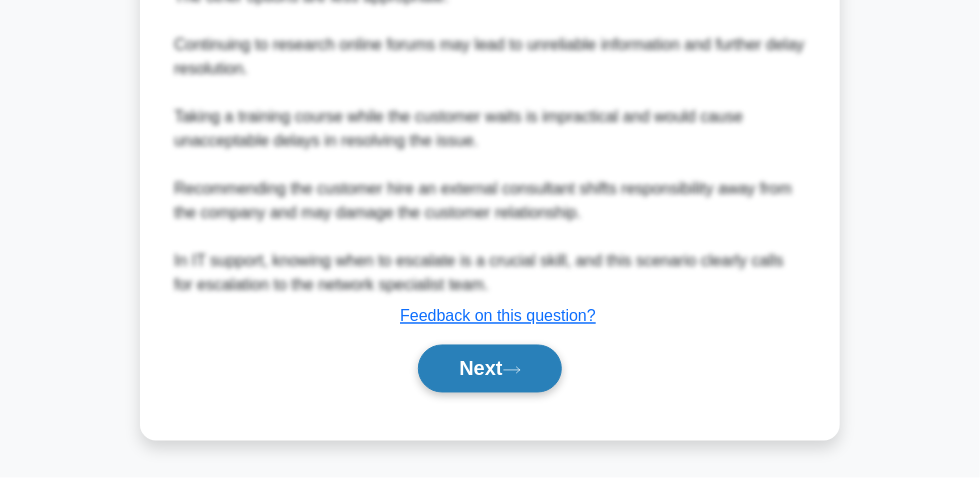 click on "Next" at bounding box center [489, 369] 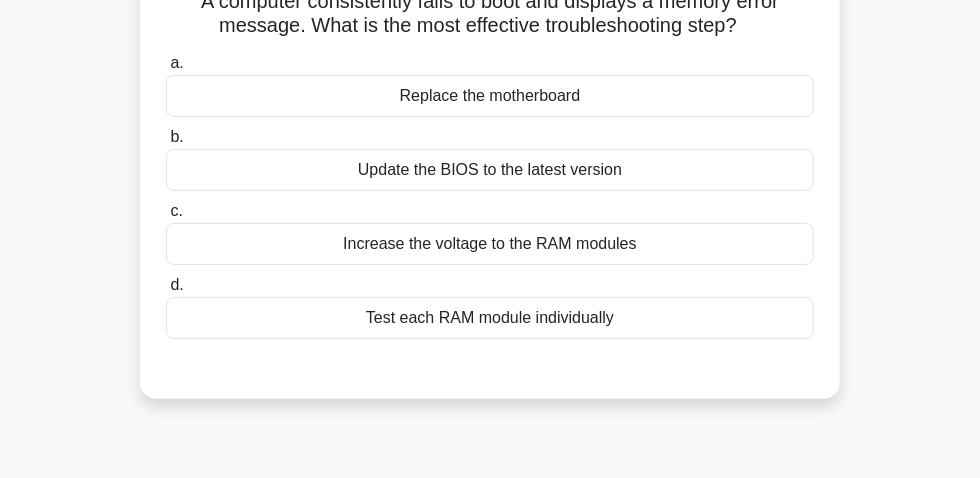 scroll, scrollTop: 56, scrollLeft: 0, axis: vertical 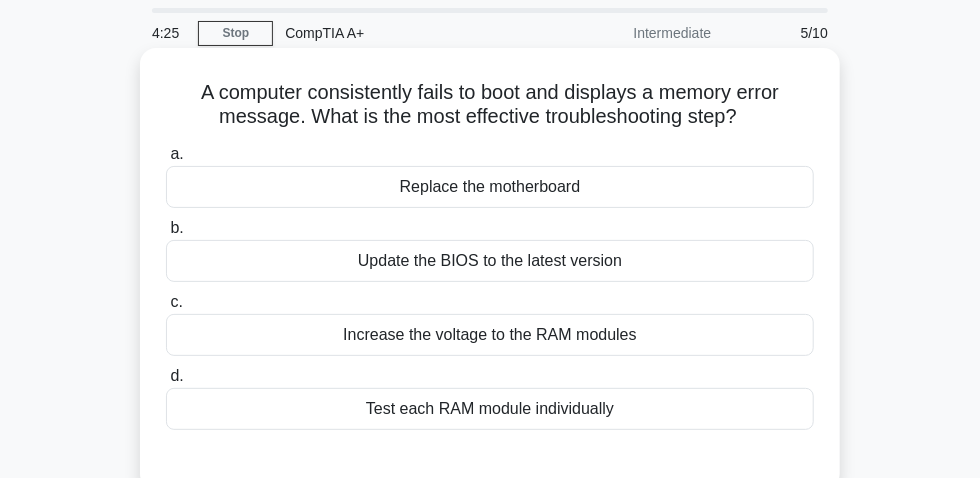 click on "Test each RAM module individually" at bounding box center [490, 409] 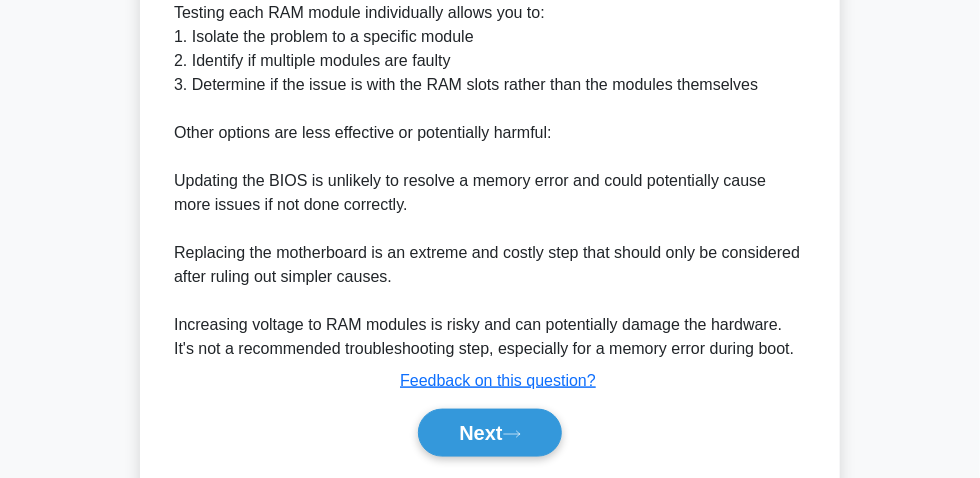 scroll, scrollTop: 752, scrollLeft: 0, axis: vertical 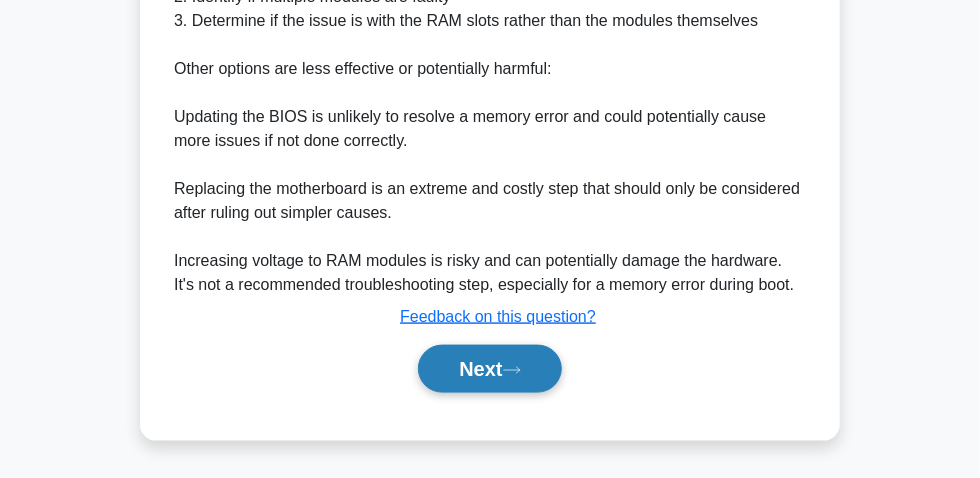 click on "Next" at bounding box center [489, 369] 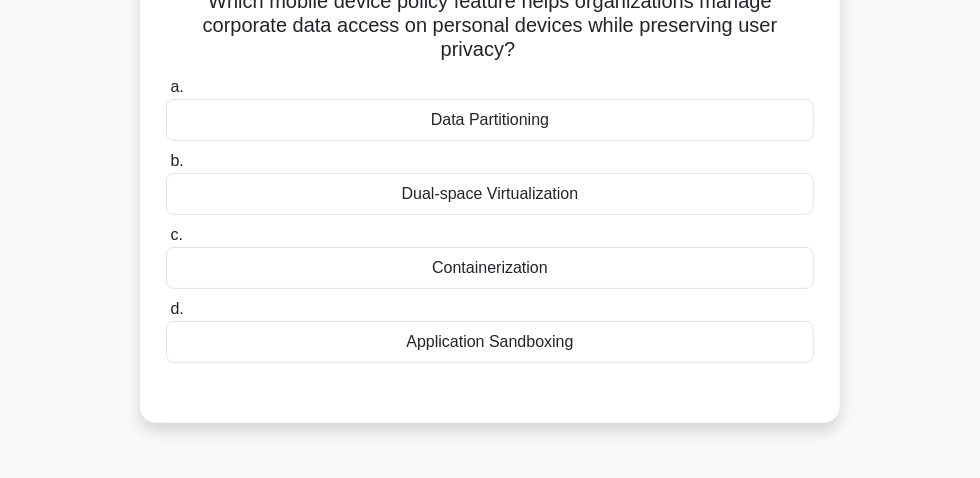 scroll, scrollTop: 56, scrollLeft: 0, axis: vertical 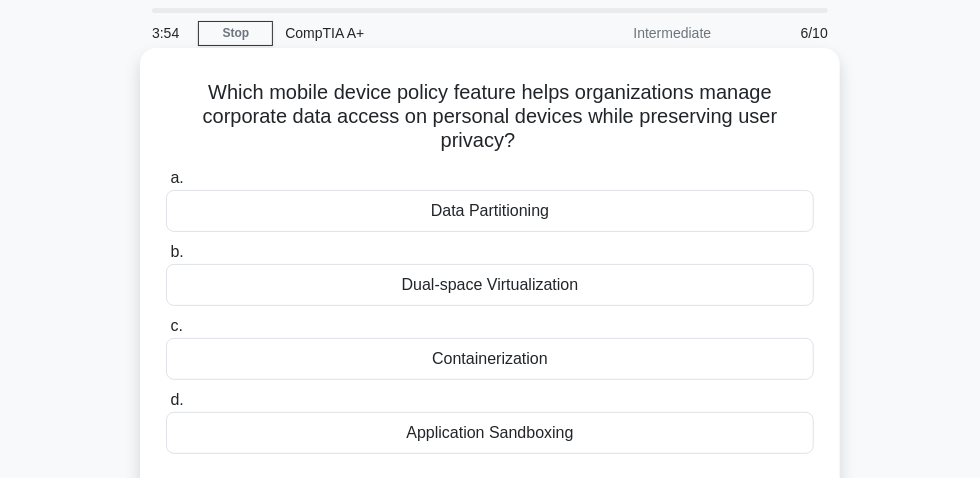 drag, startPoint x: 193, startPoint y: 96, endPoint x: 475, endPoint y: 139, distance: 285.25952 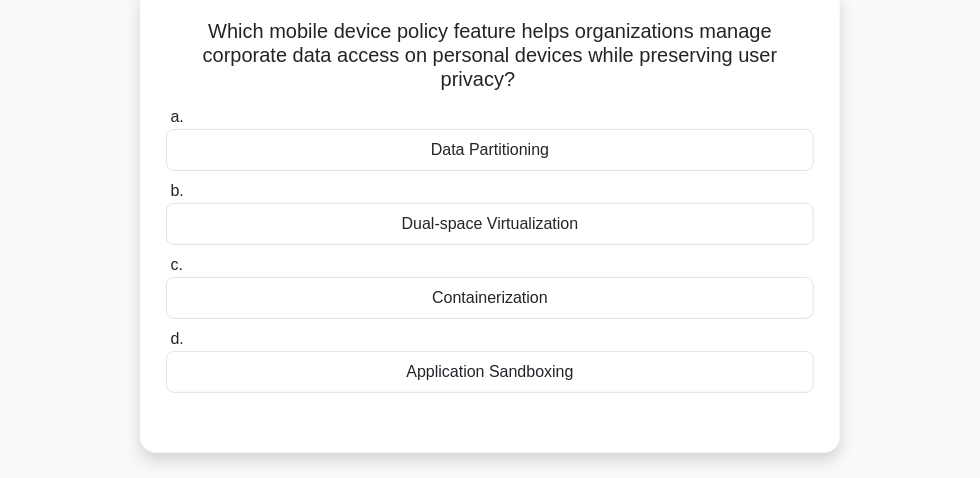 scroll, scrollTop: 147, scrollLeft: 0, axis: vertical 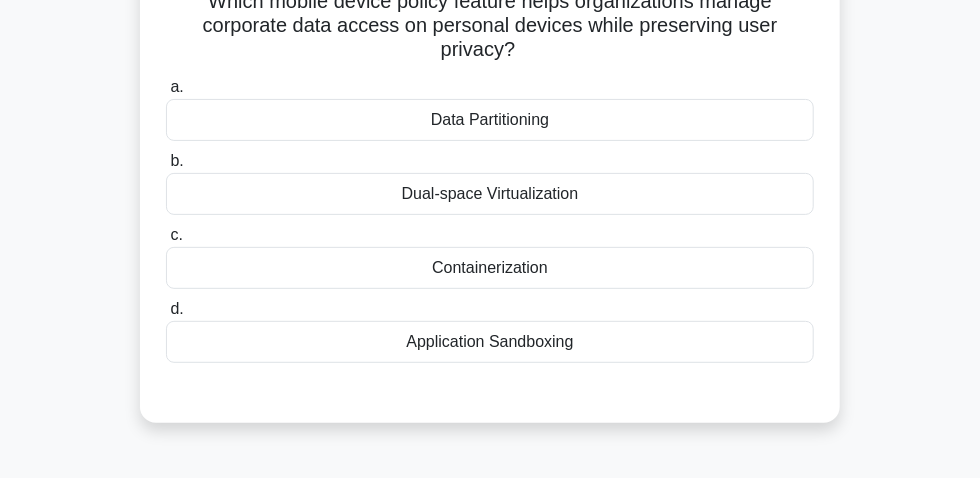 click on "Application Sandboxing" at bounding box center (490, 342) 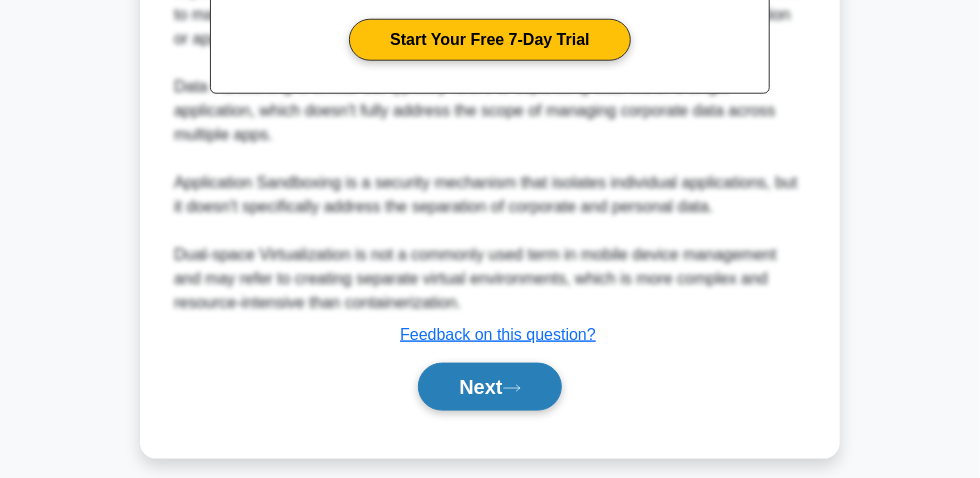 click on "Next" at bounding box center [489, 387] 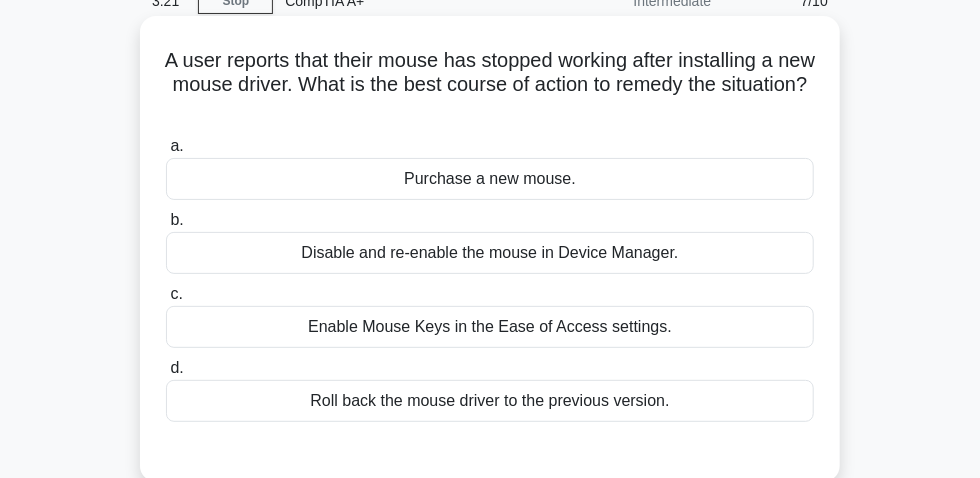 scroll, scrollTop: 56, scrollLeft: 0, axis: vertical 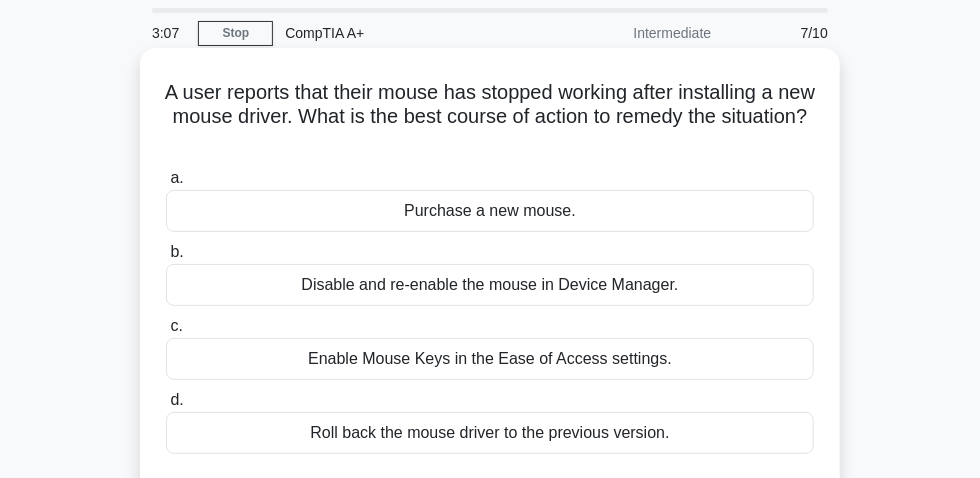 drag, startPoint x: 364, startPoint y: 126, endPoint x: 511, endPoint y: 148, distance: 148.63715 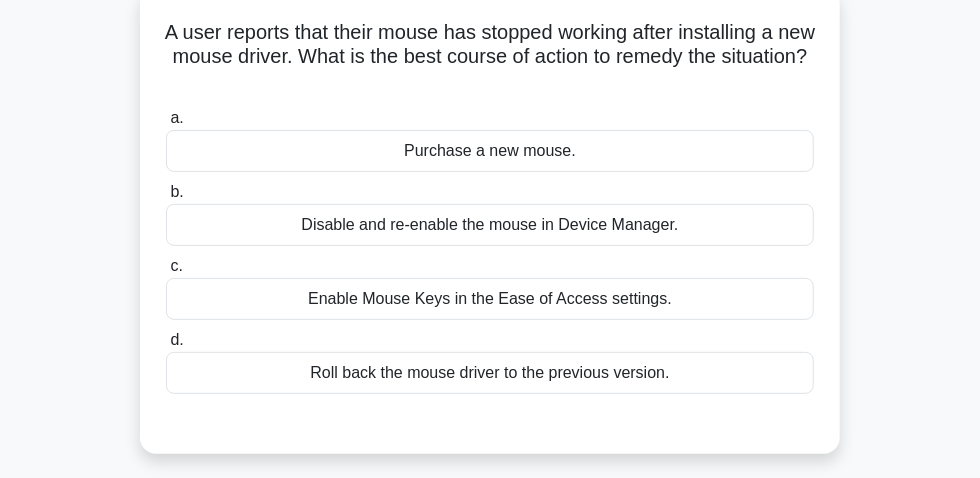 scroll, scrollTop: 147, scrollLeft: 0, axis: vertical 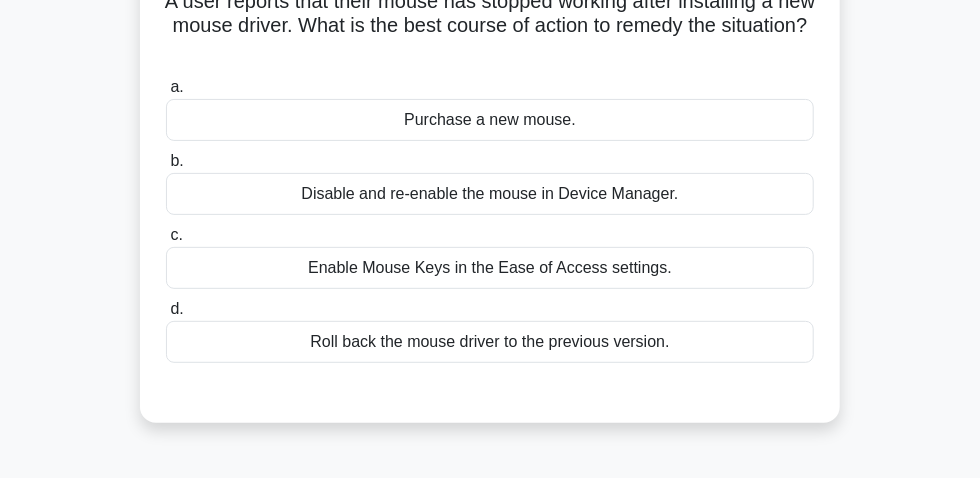 click on "Roll back the mouse driver to the previous version." at bounding box center (490, 342) 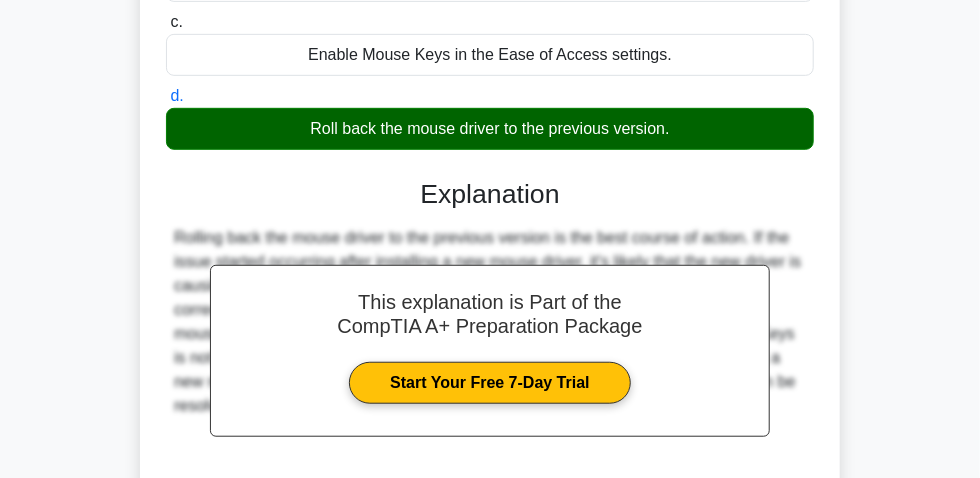 scroll, scrollTop: 511, scrollLeft: 0, axis: vertical 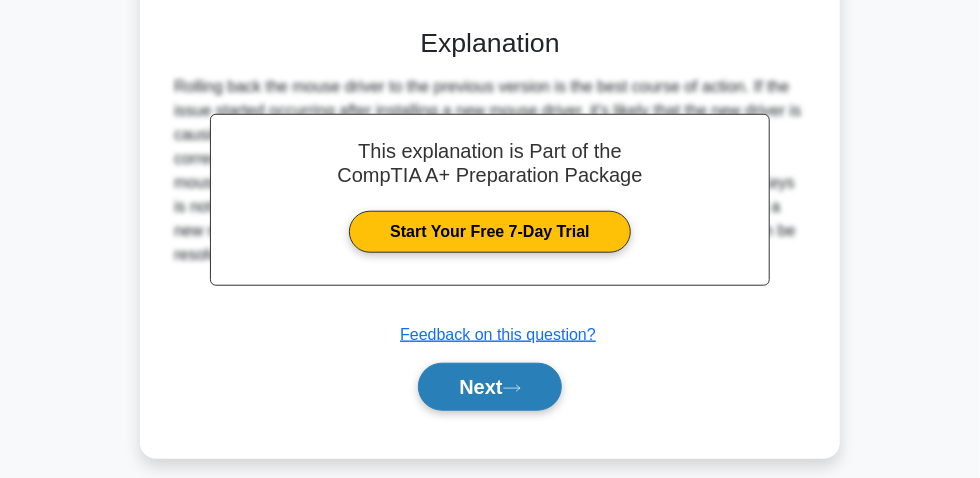 click on "Next" at bounding box center [489, 387] 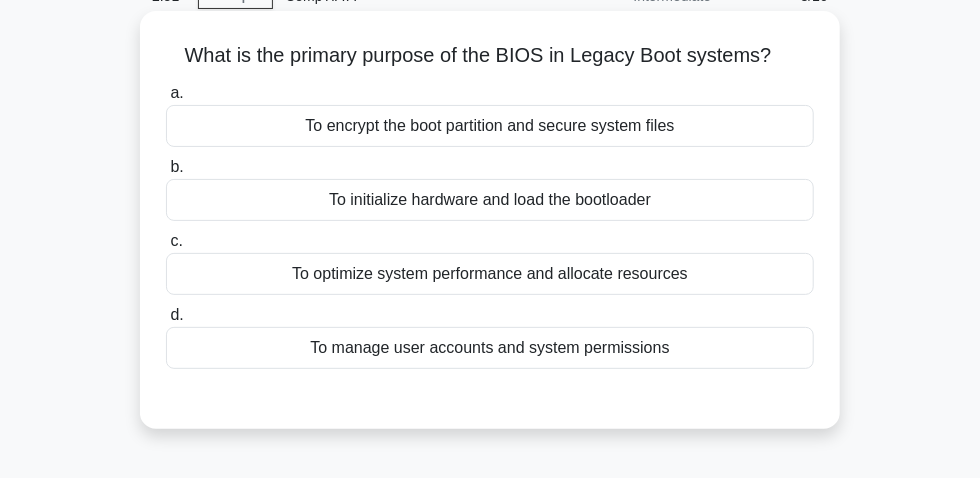 scroll, scrollTop: 56, scrollLeft: 0, axis: vertical 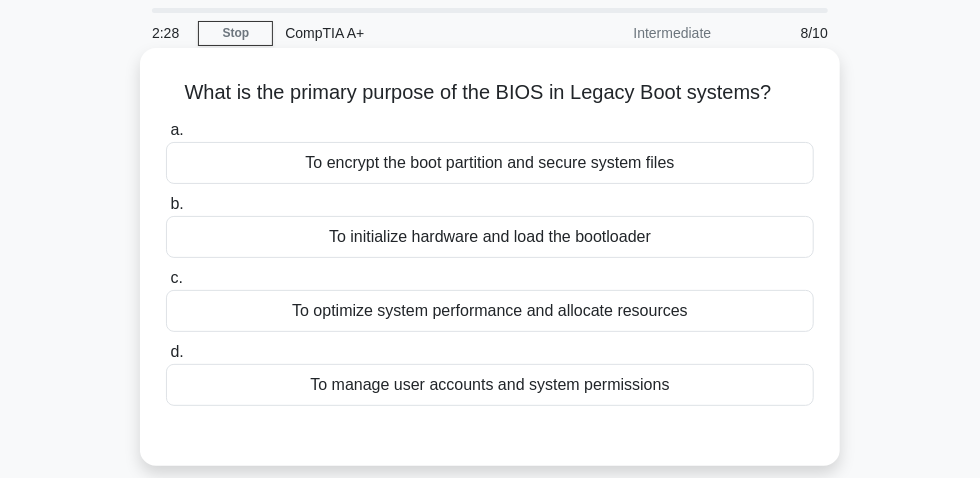 click on "To initialize hardware and load the bootloader" at bounding box center [490, 237] 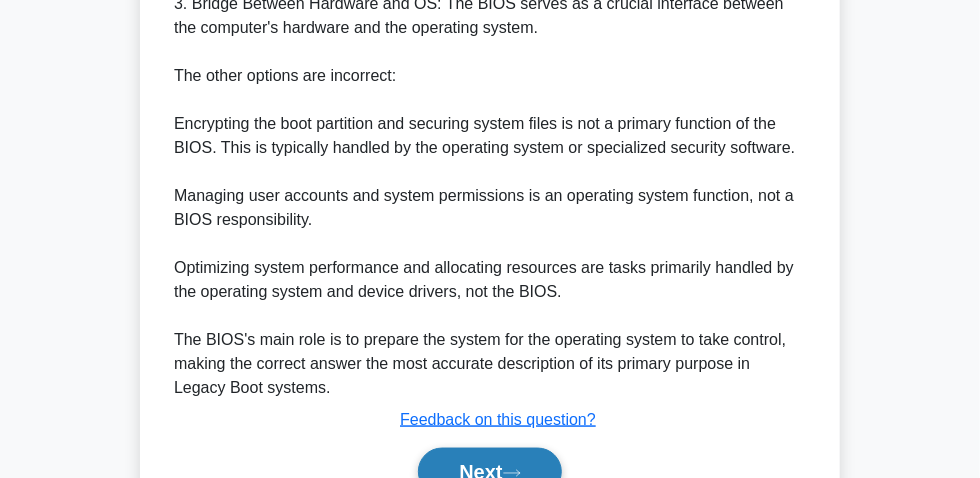 scroll, scrollTop: 872, scrollLeft: 0, axis: vertical 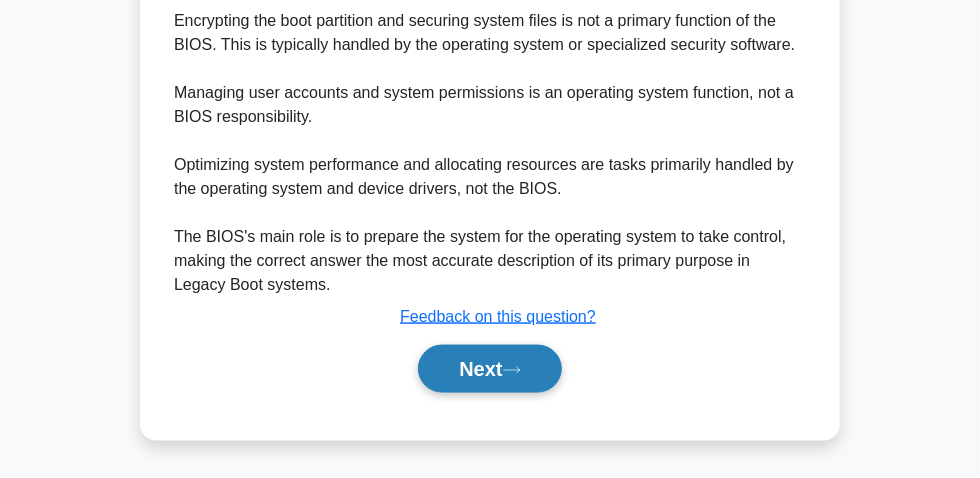 click on "Next" at bounding box center [489, 369] 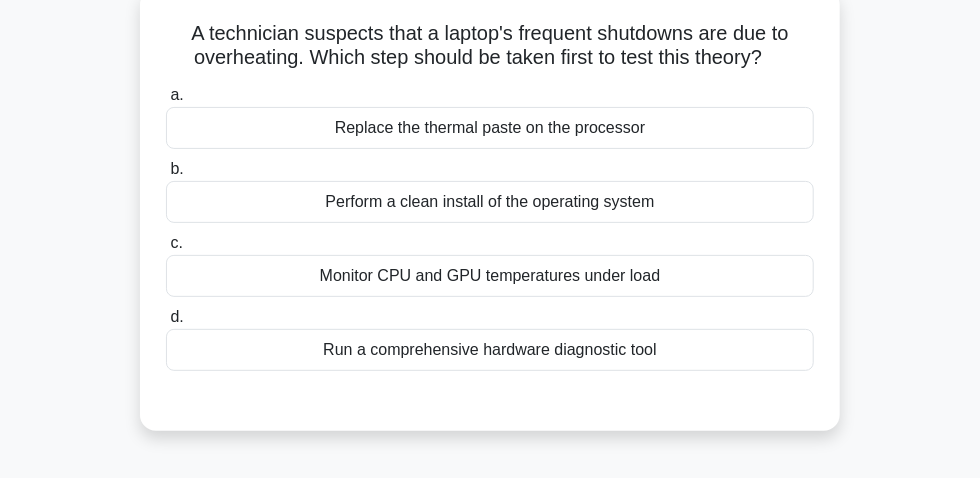 scroll, scrollTop: 147, scrollLeft: 0, axis: vertical 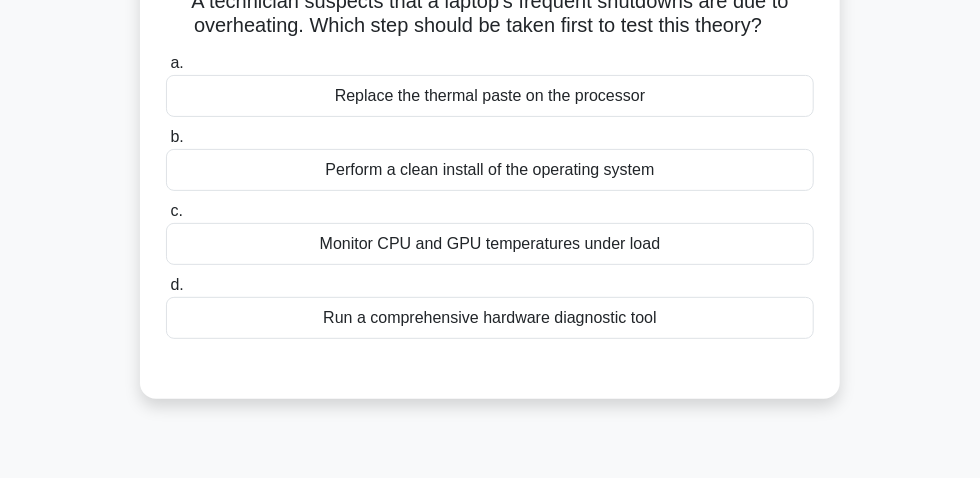 drag, startPoint x: 325, startPoint y: 327, endPoint x: 627, endPoint y: 327, distance: 302 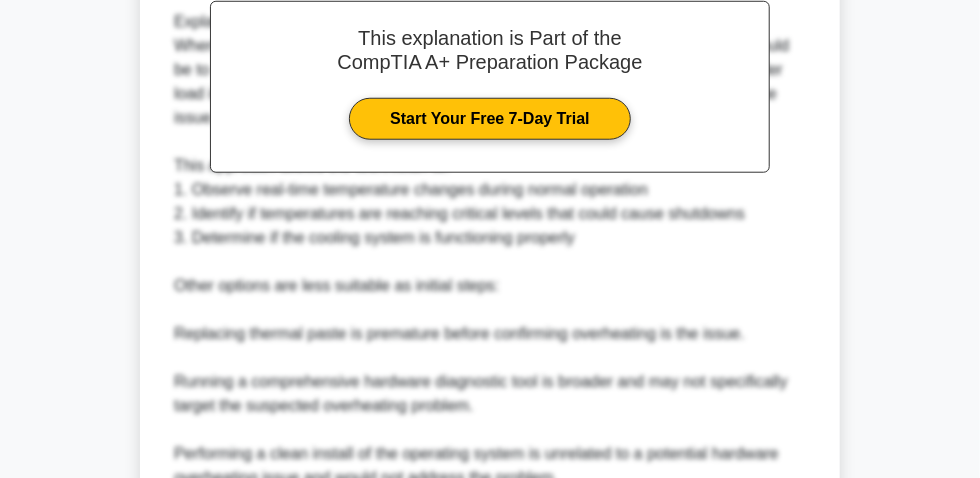 scroll, scrollTop: 801, scrollLeft: 0, axis: vertical 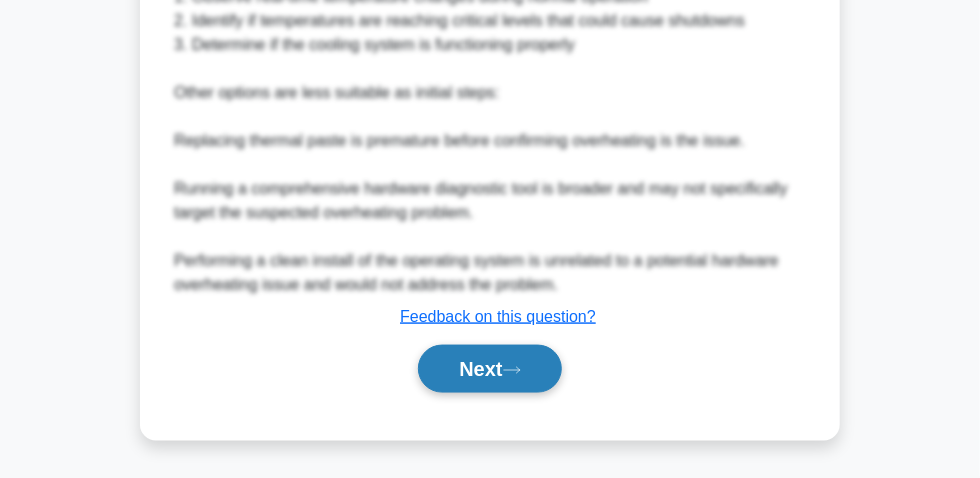 click on "Next" at bounding box center [489, 369] 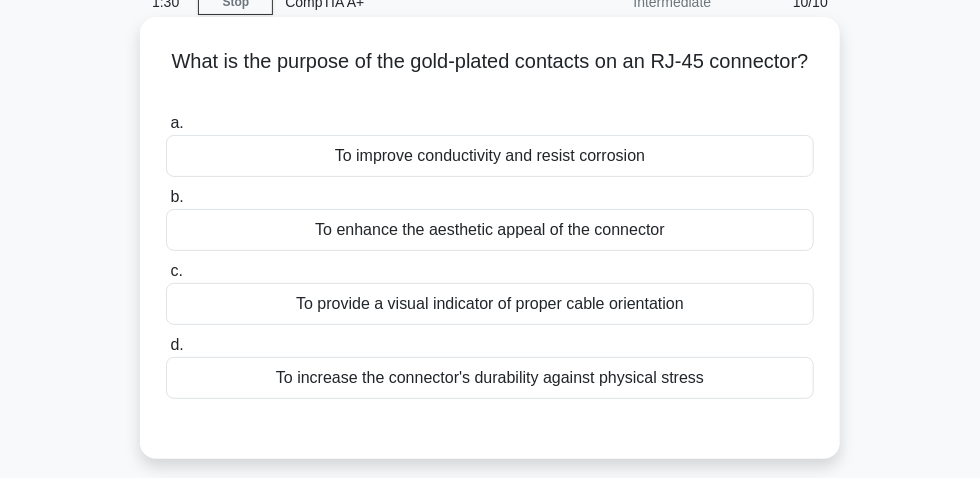 scroll, scrollTop: 56, scrollLeft: 0, axis: vertical 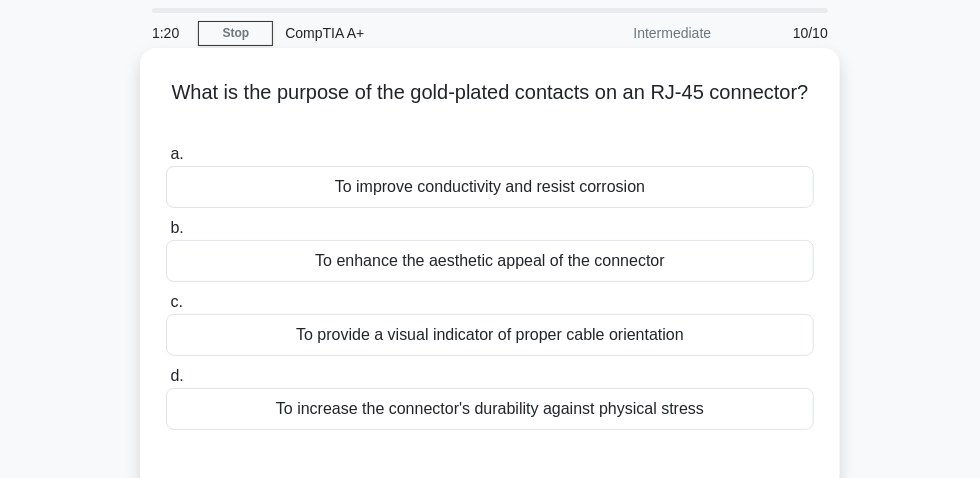 drag, startPoint x: 217, startPoint y: 100, endPoint x: 484, endPoint y: 123, distance: 267.9888 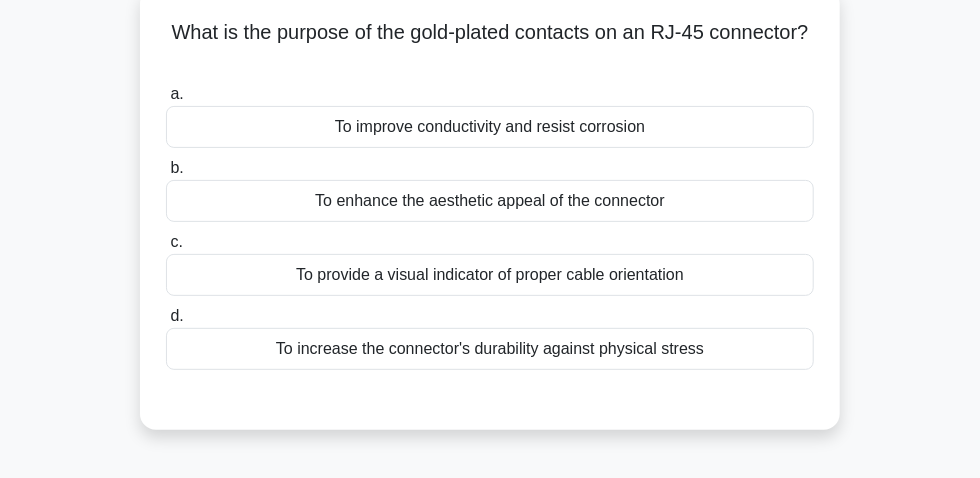 scroll, scrollTop: 147, scrollLeft: 0, axis: vertical 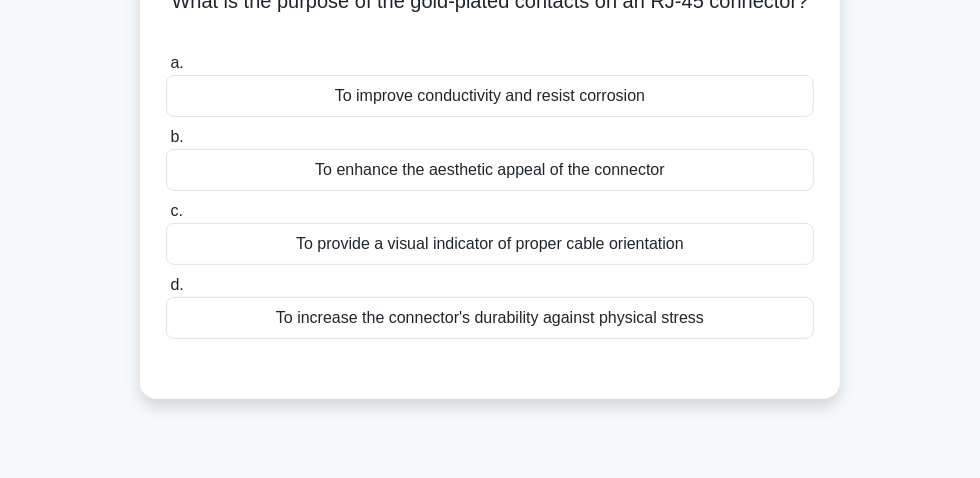 drag, startPoint x: 710, startPoint y: 334, endPoint x: 285, endPoint y: 329, distance: 425.02942 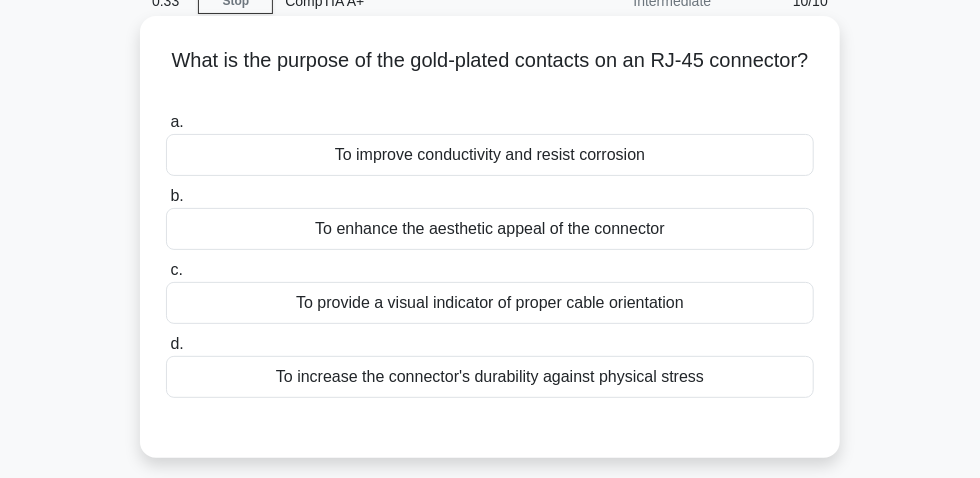 scroll, scrollTop: 56, scrollLeft: 0, axis: vertical 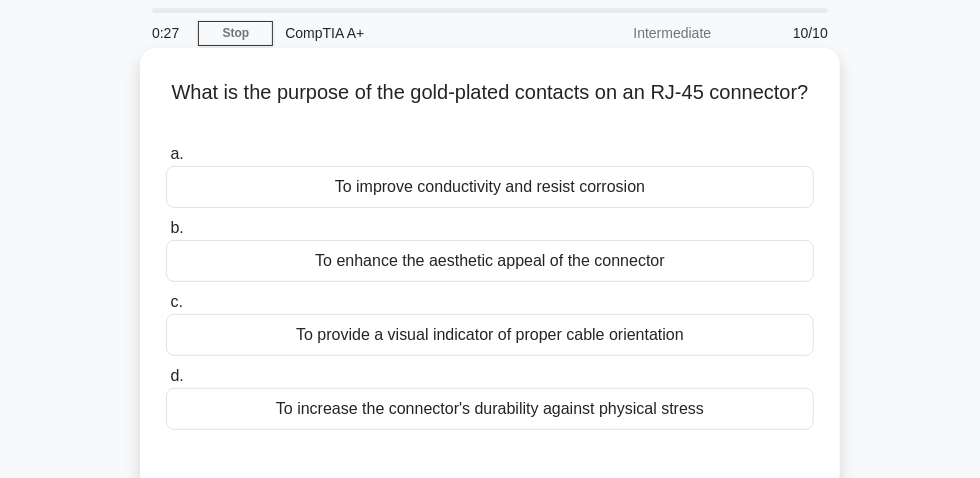 click on "a. To improve conductivity and resist corrosion b. To enhance the aesthetic appeal of the connector c." at bounding box center [490, 286] 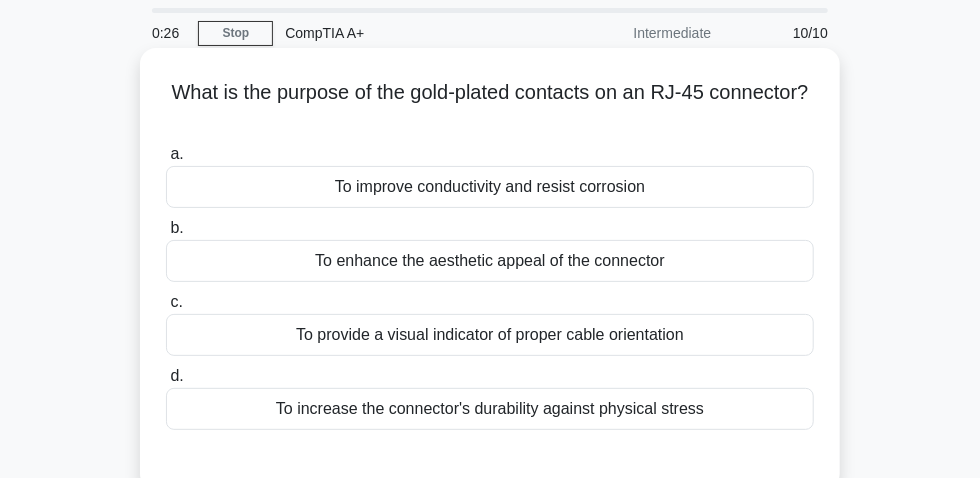 click on "To increase the connector's durability against physical stress" at bounding box center [490, 409] 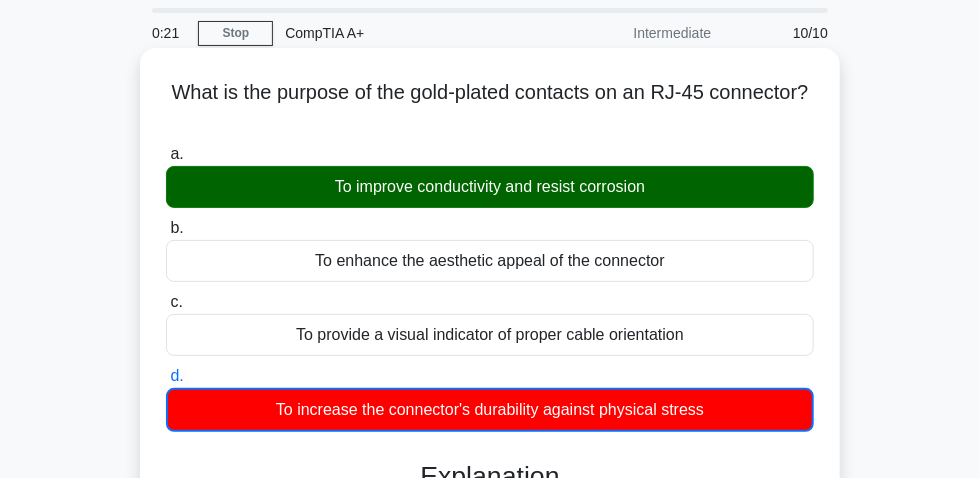 drag, startPoint x: 208, startPoint y: 103, endPoint x: 514, endPoint y: 117, distance: 306.3201 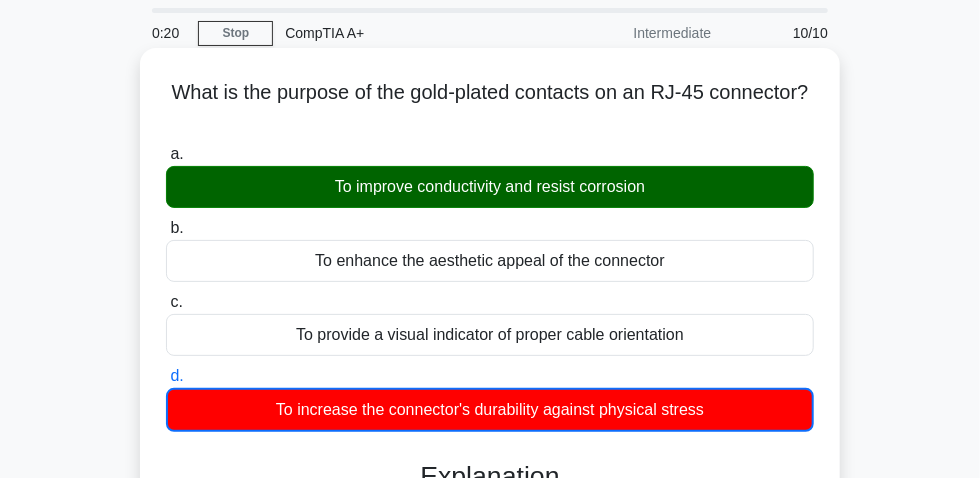 copy on "What is the purpose of the gold-plated contacts on an RJ-45 connector?" 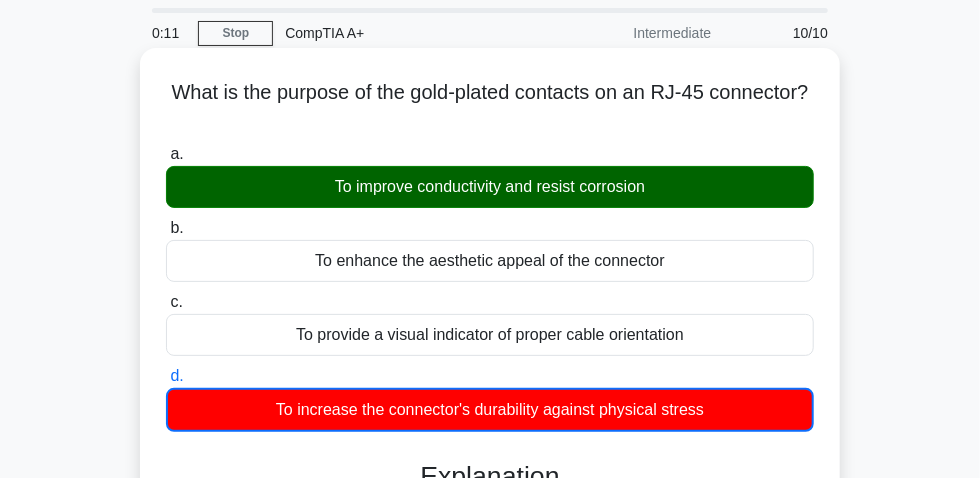 drag, startPoint x: 324, startPoint y: 194, endPoint x: 658, endPoint y: 192, distance: 334.00598 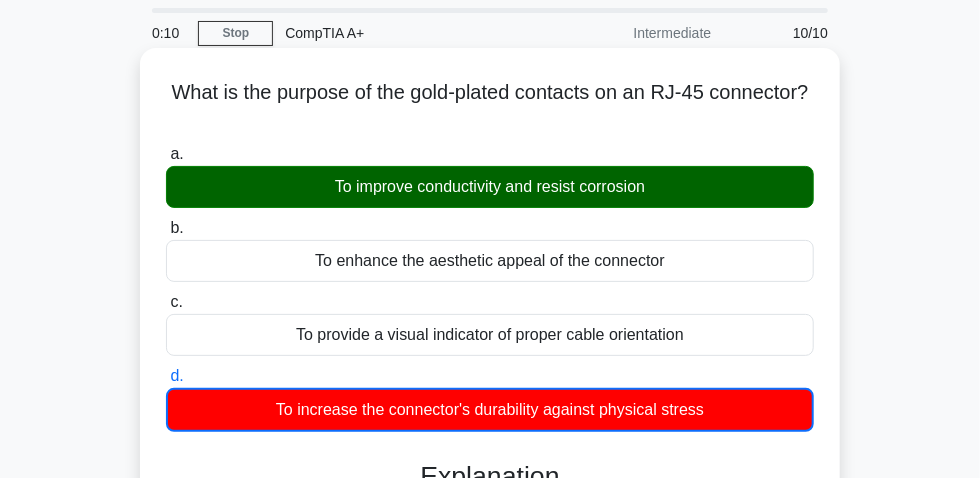 copy on "To improve conductivity and resist corrosion" 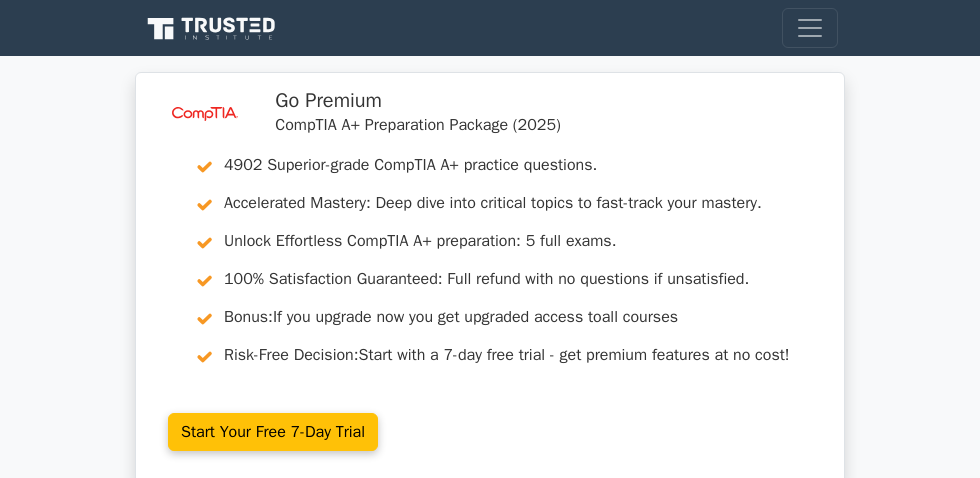 scroll, scrollTop: 0, scrollLeft: 0, axis: both 